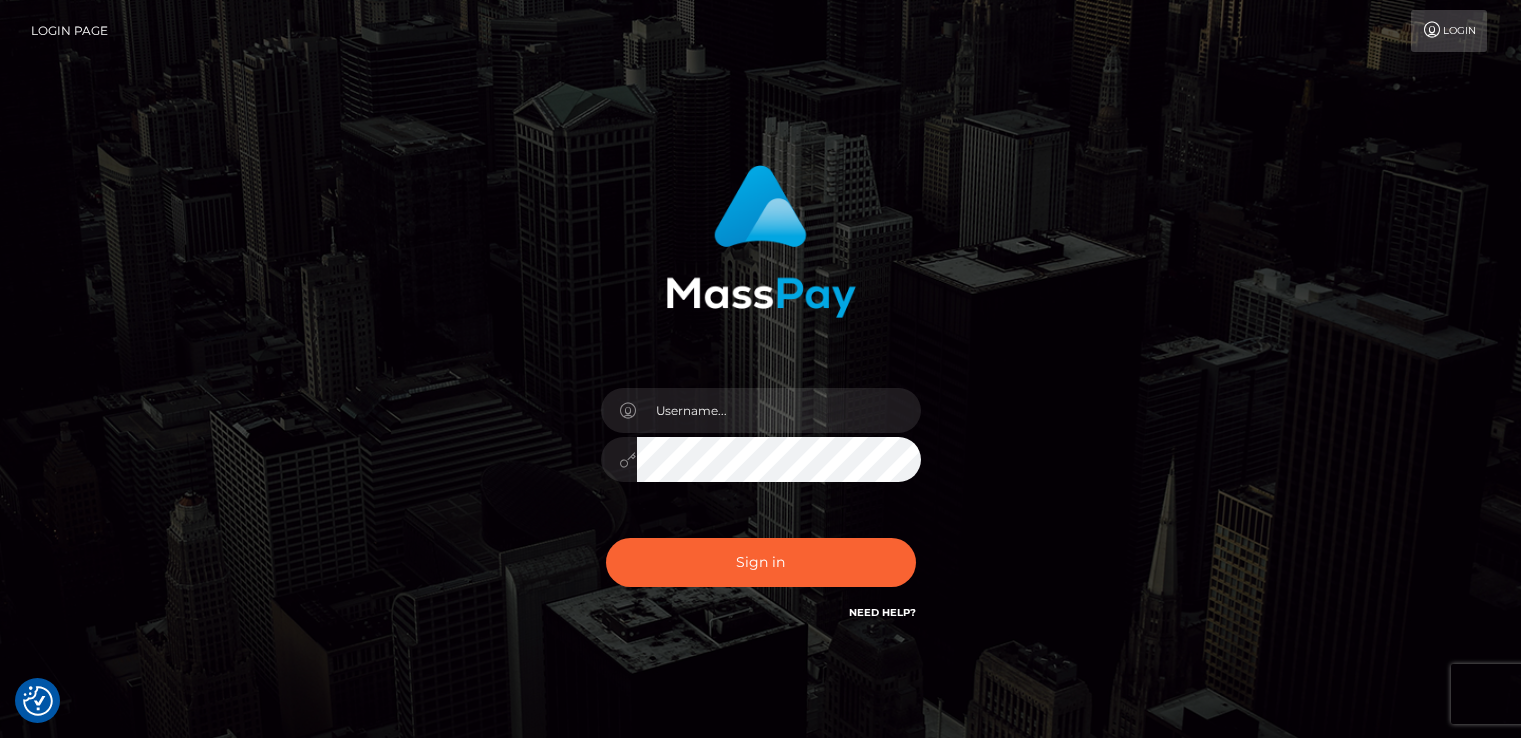 scroll, scrollTop: 0, scrollLeft: 0, axis: both 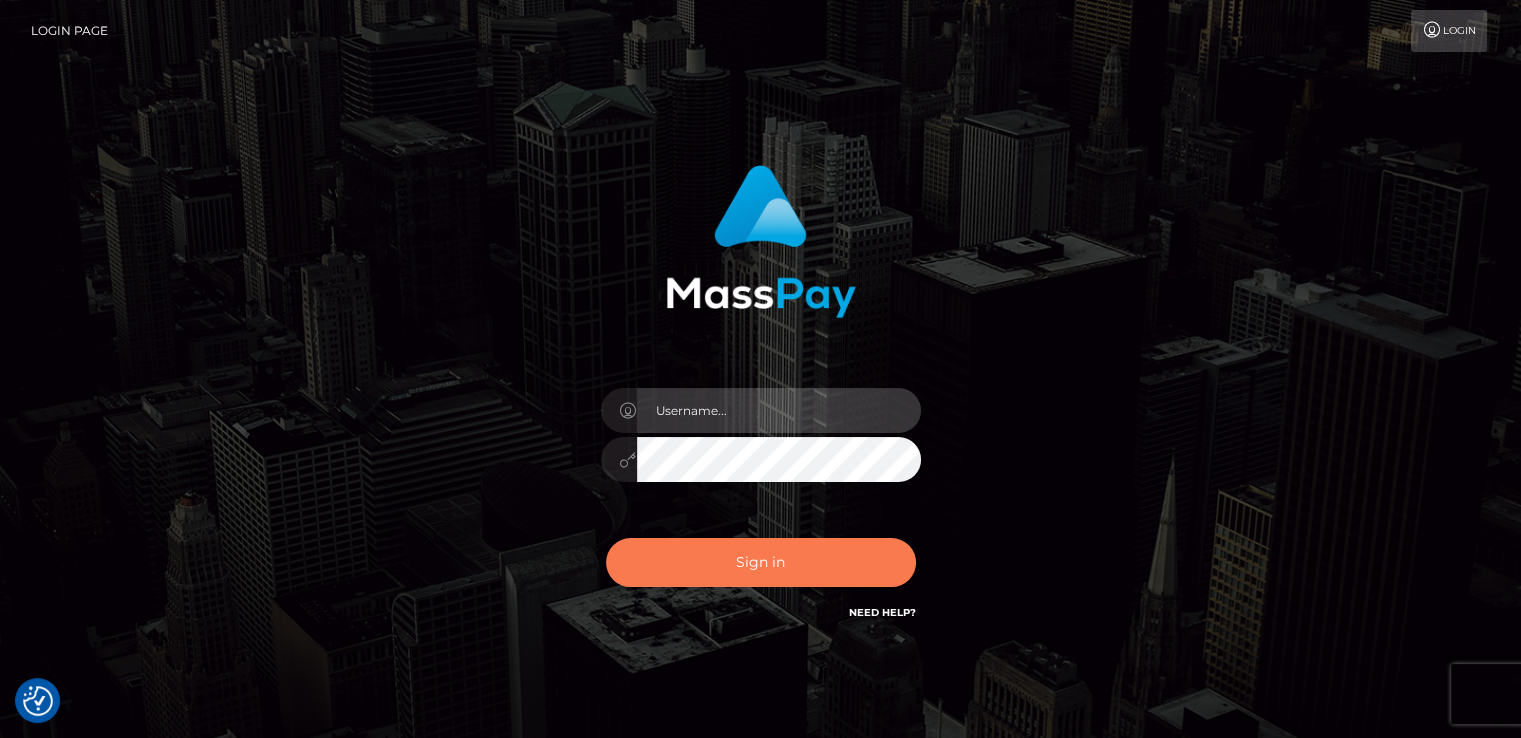 type on "catalinad" 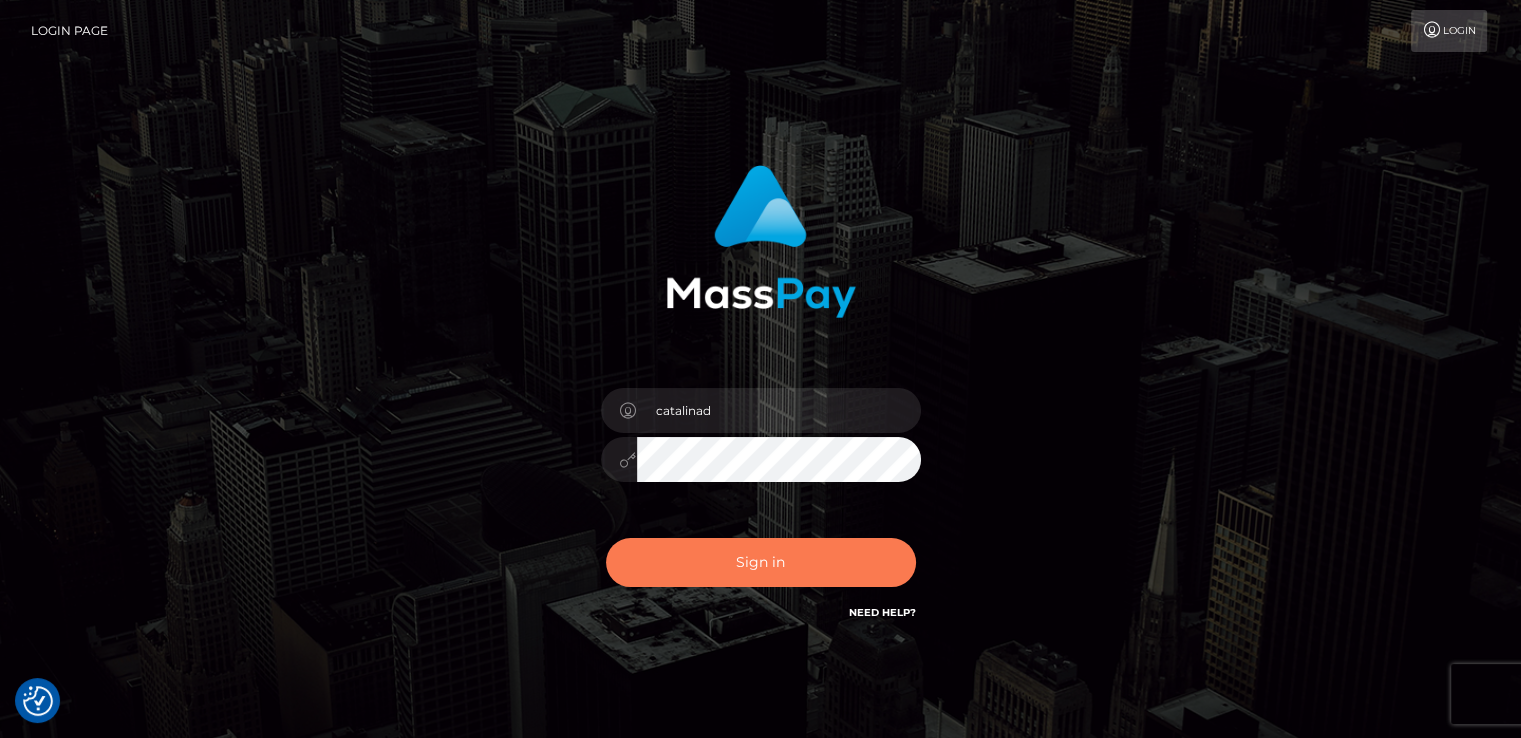 click on "Sign in" at bounding box center [761, 562] 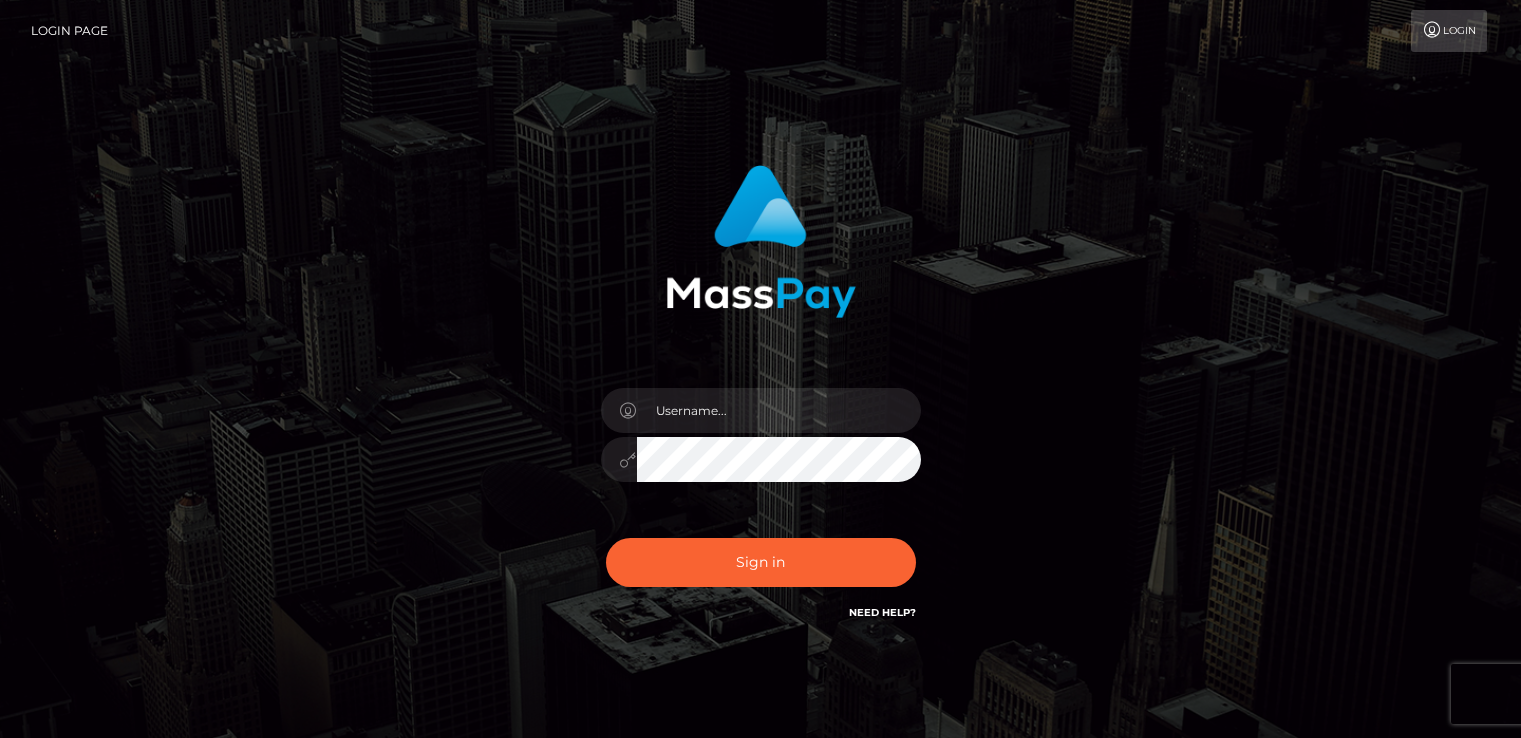 scroll, scrollTop: 0, scrollLeft: 0, axis: both 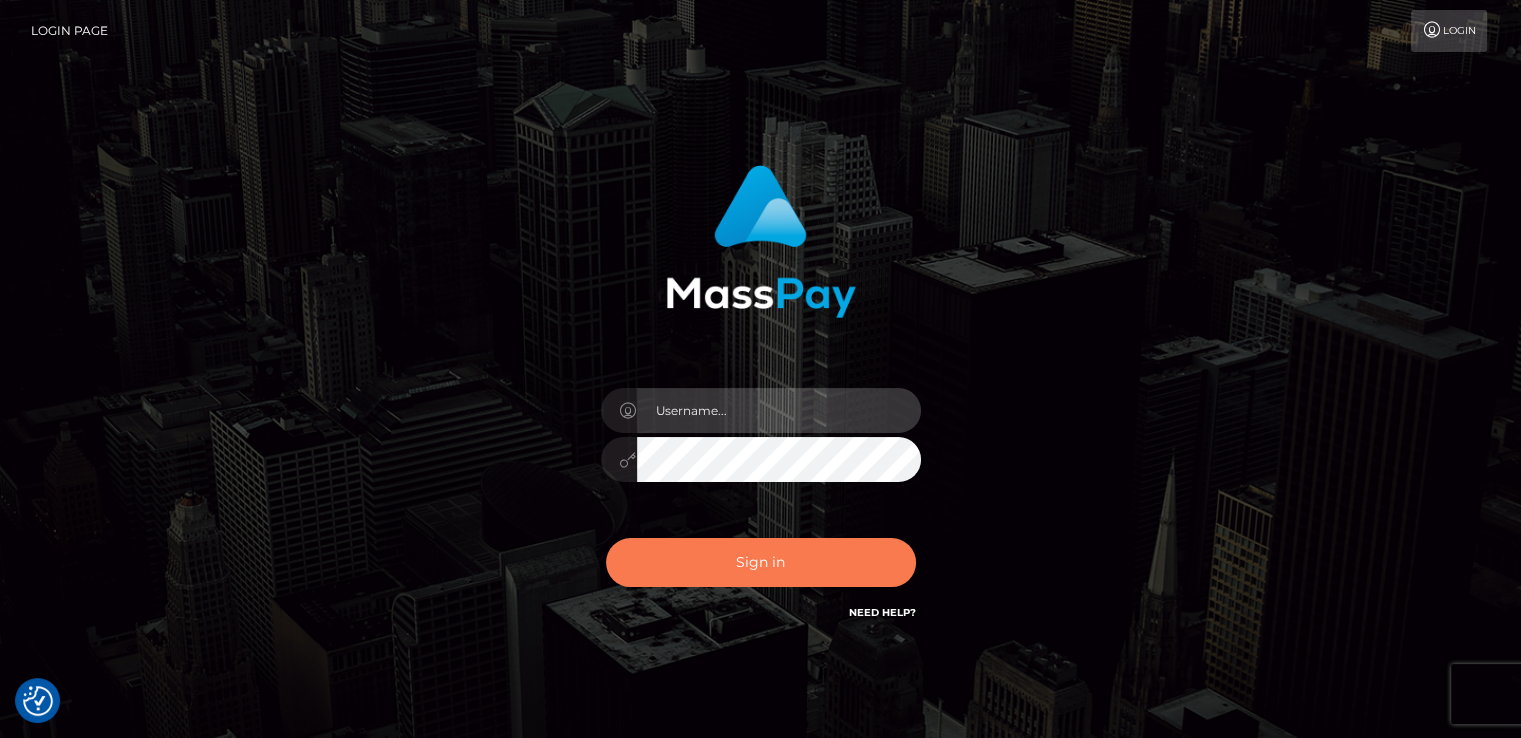 type on "catalinad" 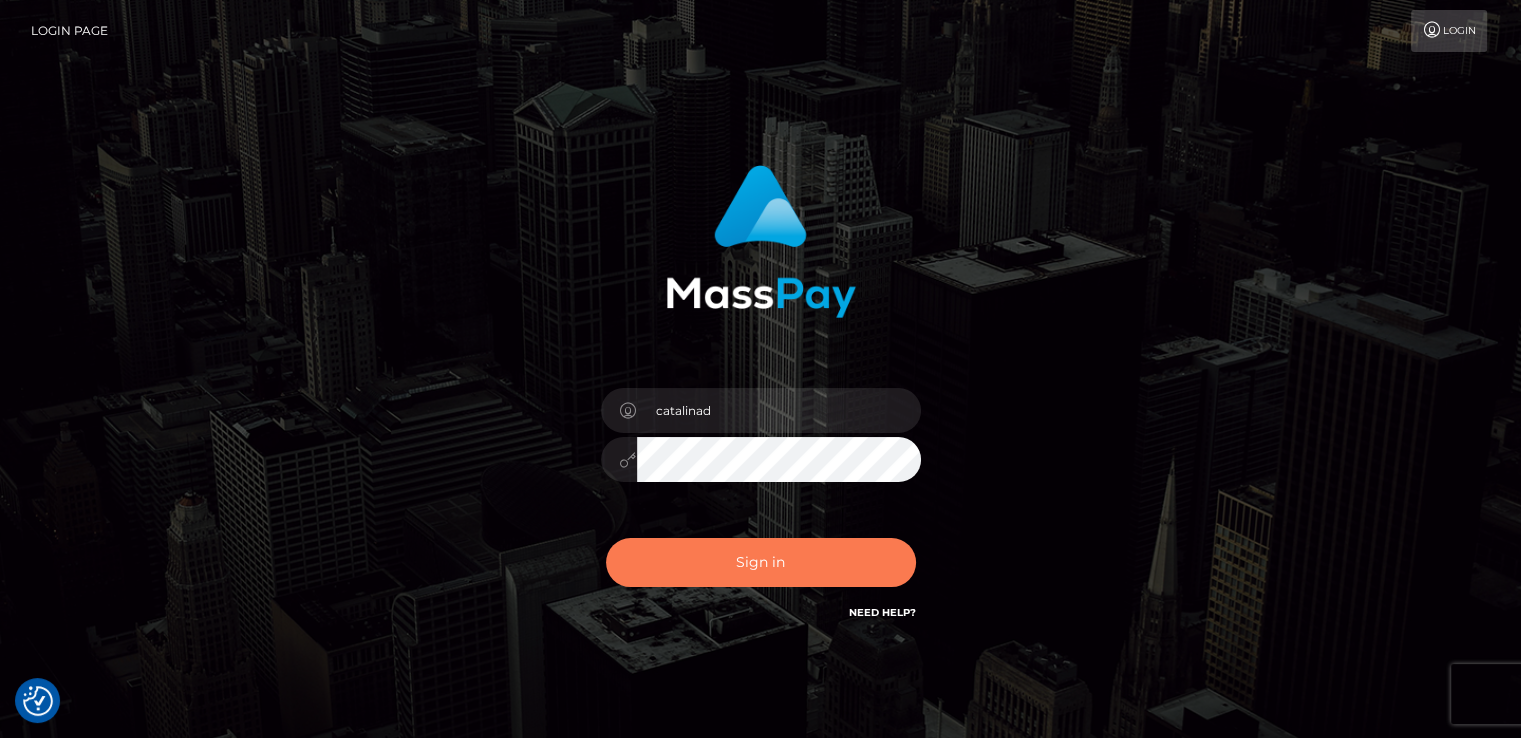 click on "Sign in" at bounding box center (761, 562) 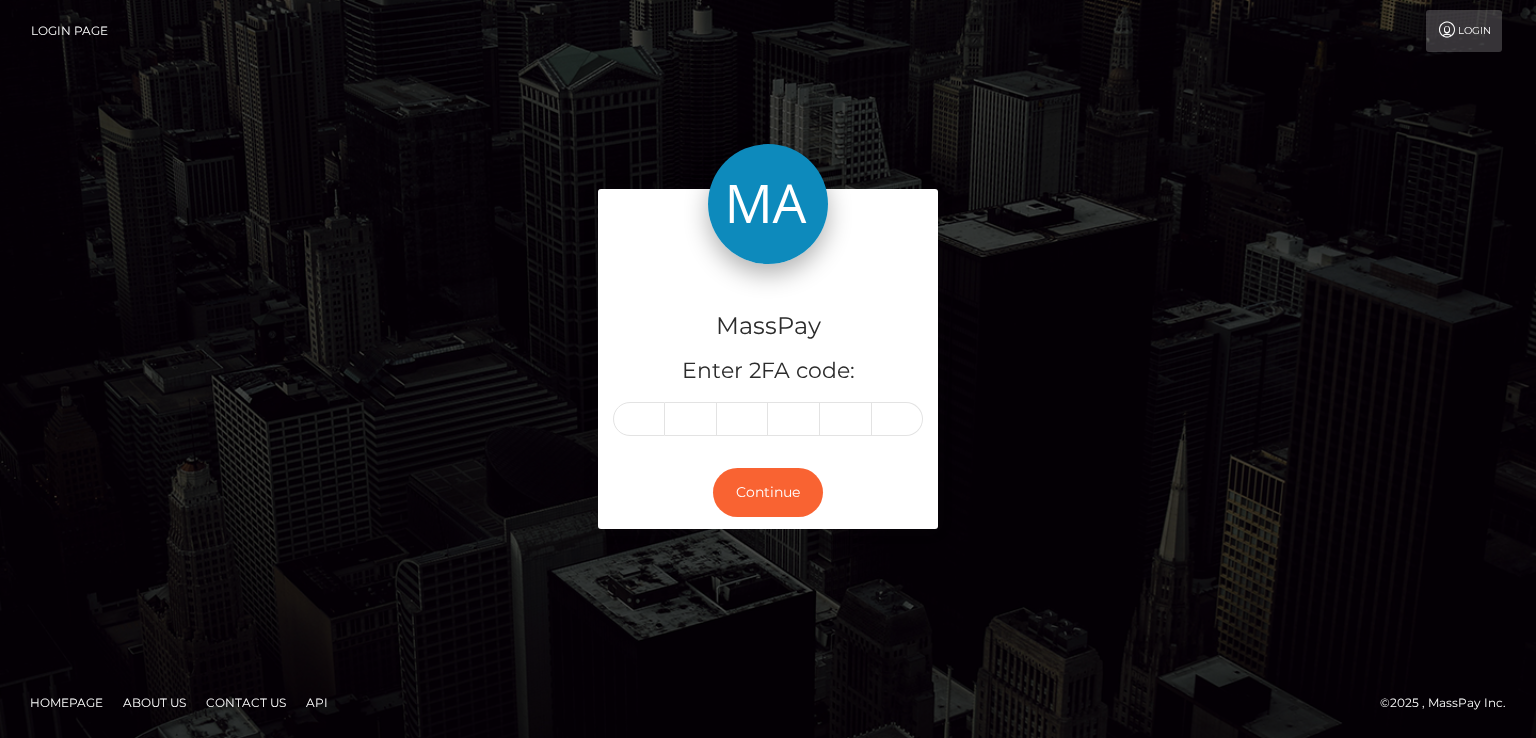 scroll, scrollTop: 0, scrollLeft: 0, axis: both 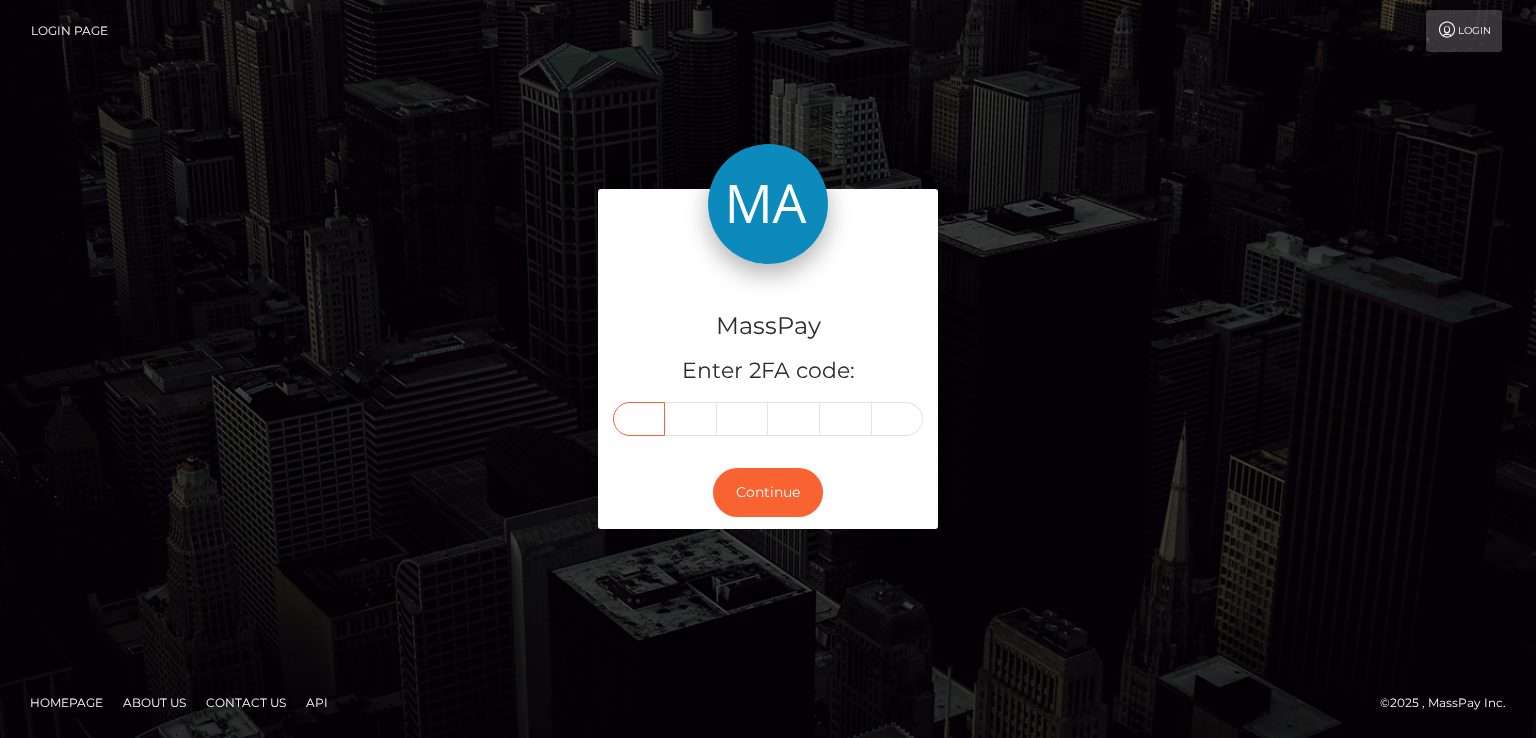 click at bounding box center [639, 419] 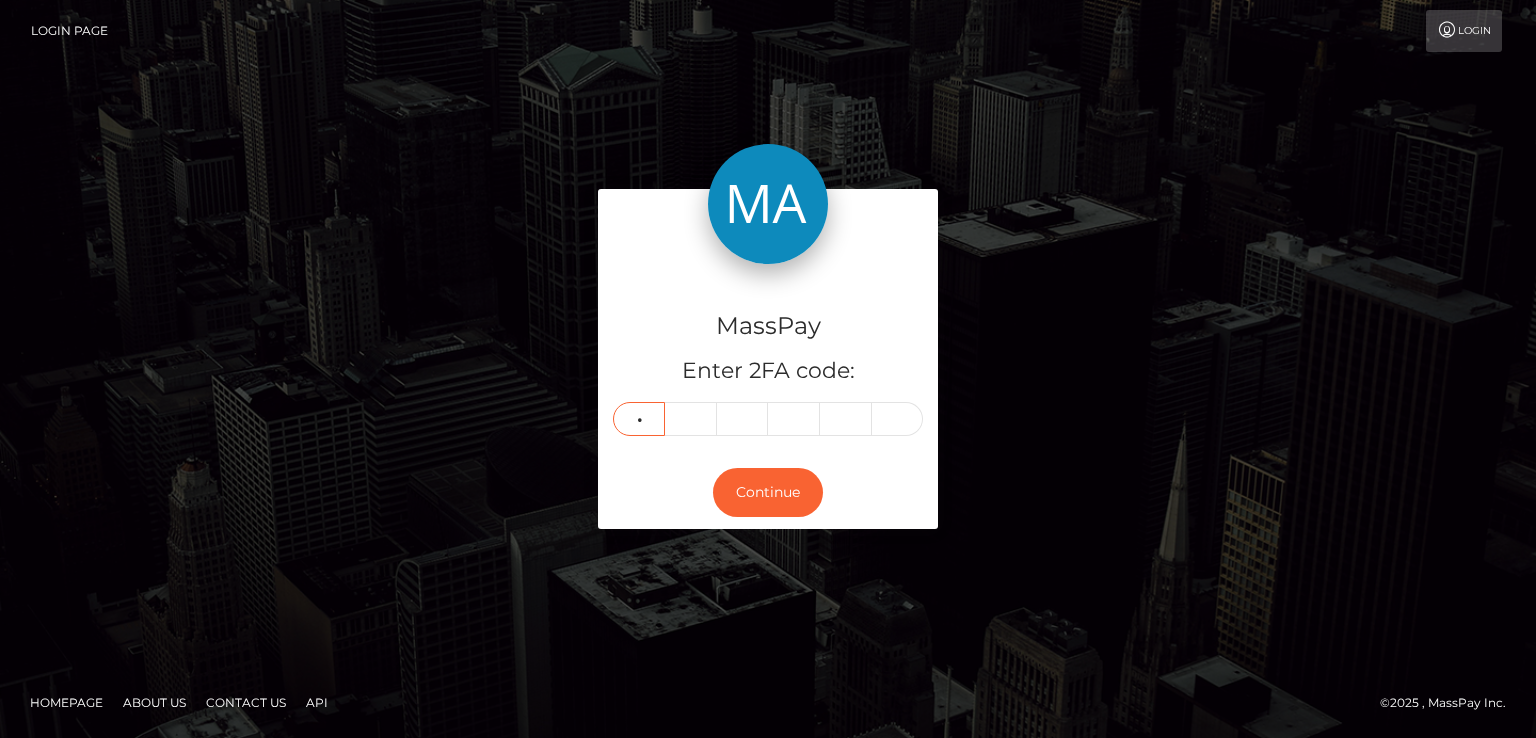 type on "9" 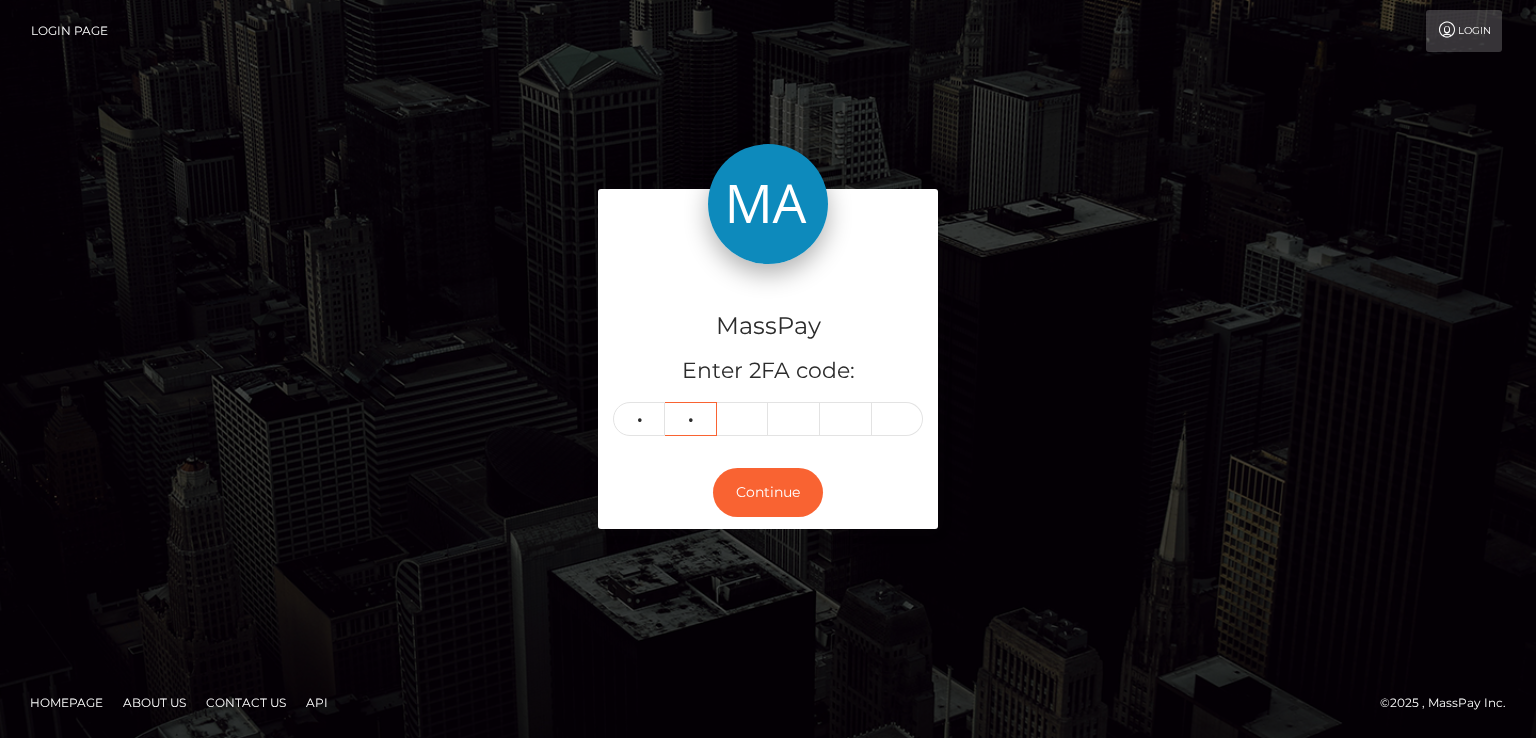 type on "0" 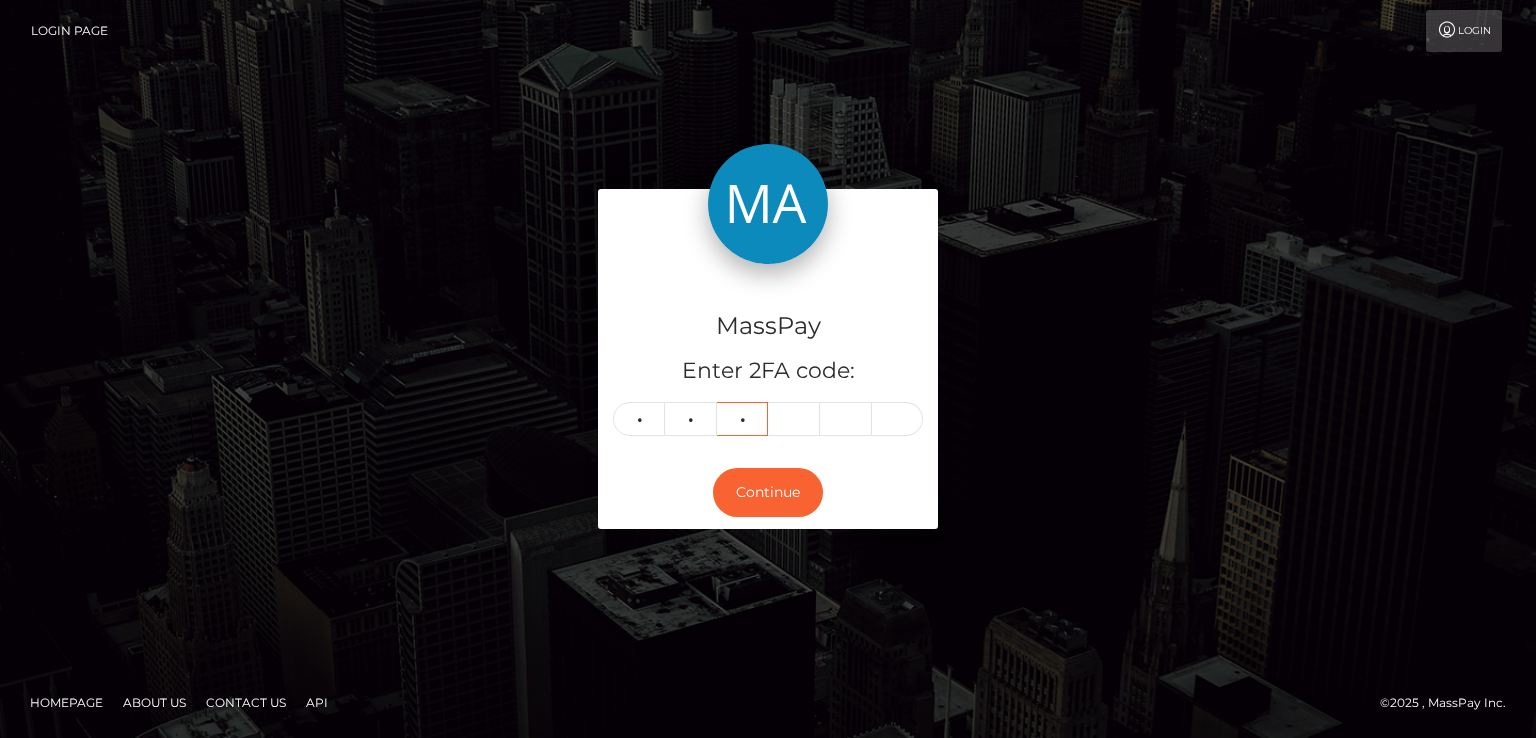 type on "7" 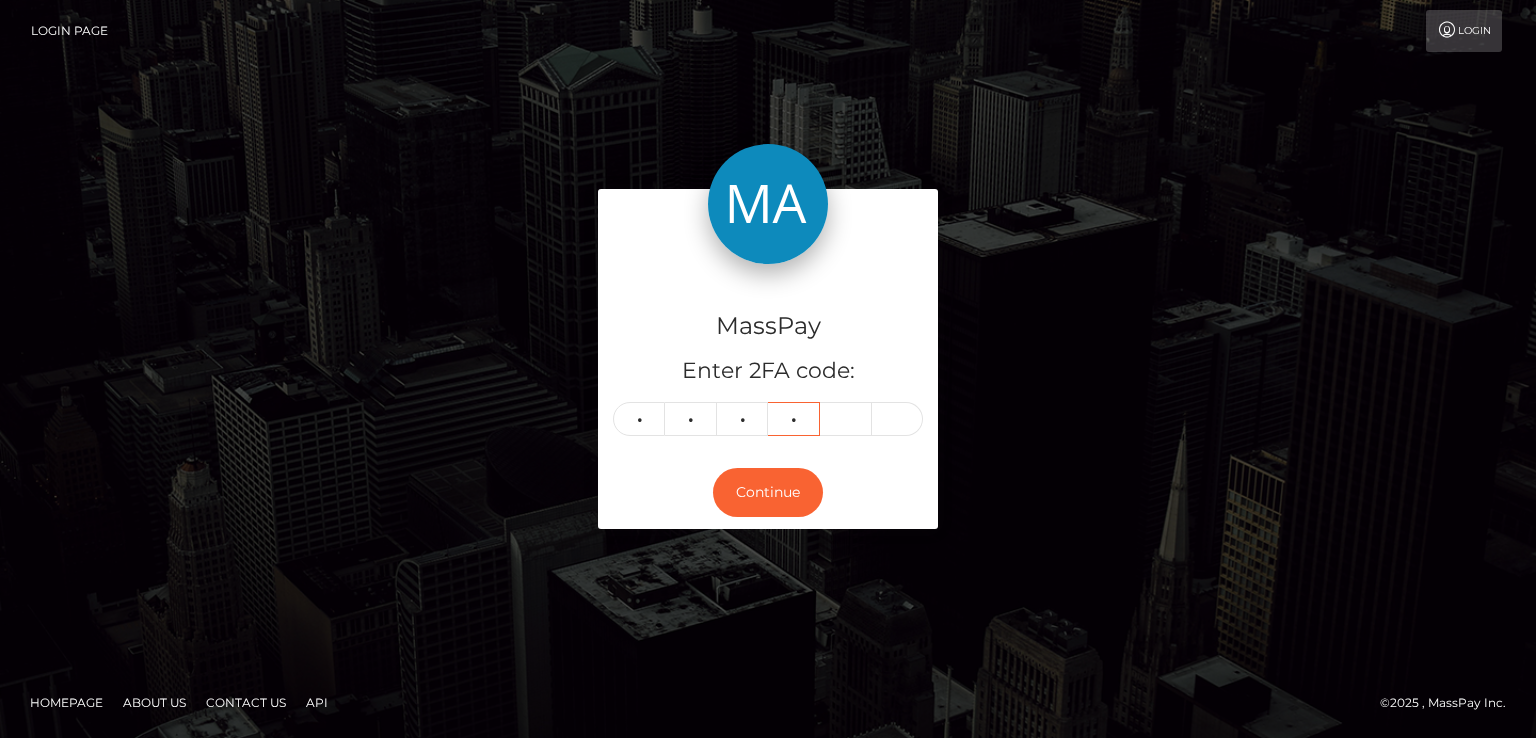 type on "8" 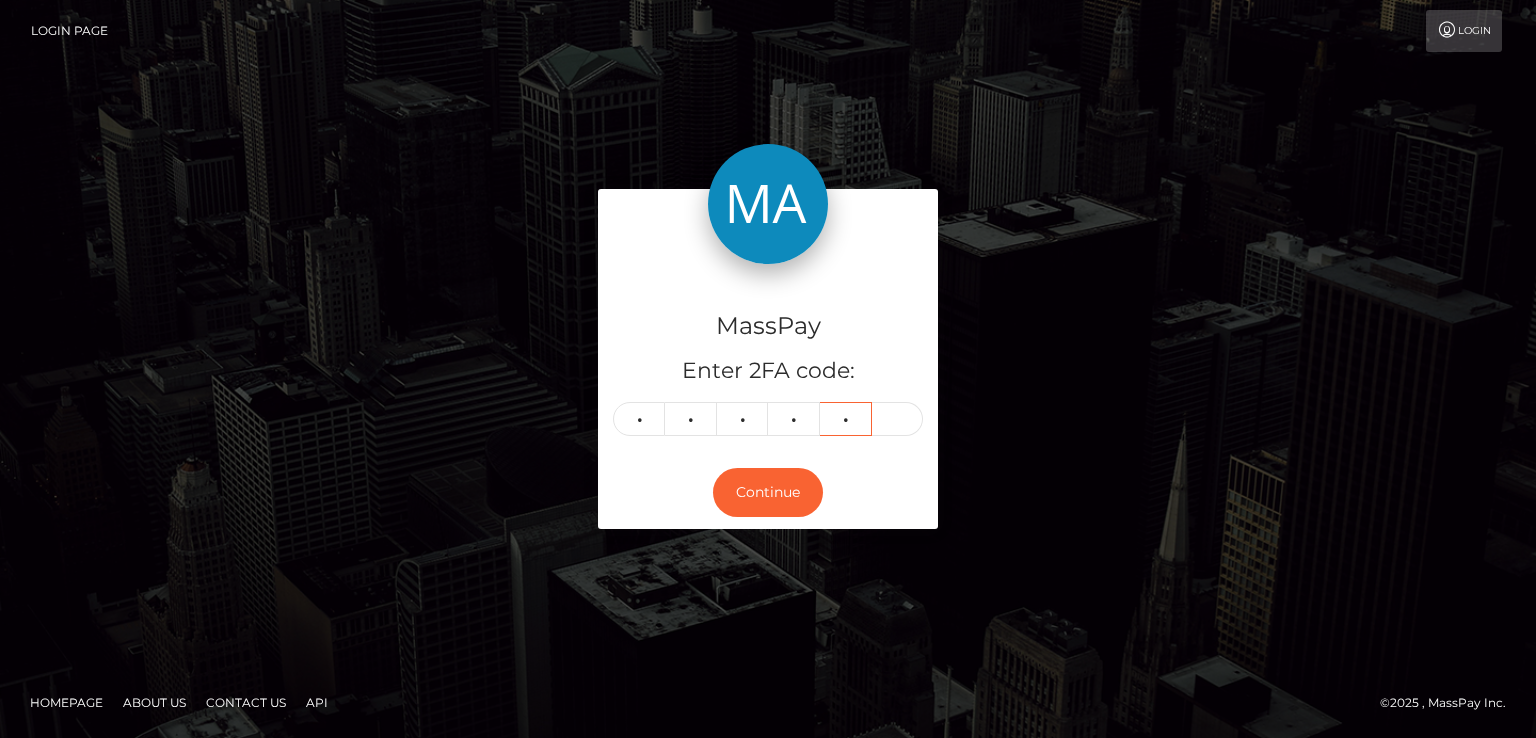 type on "8" 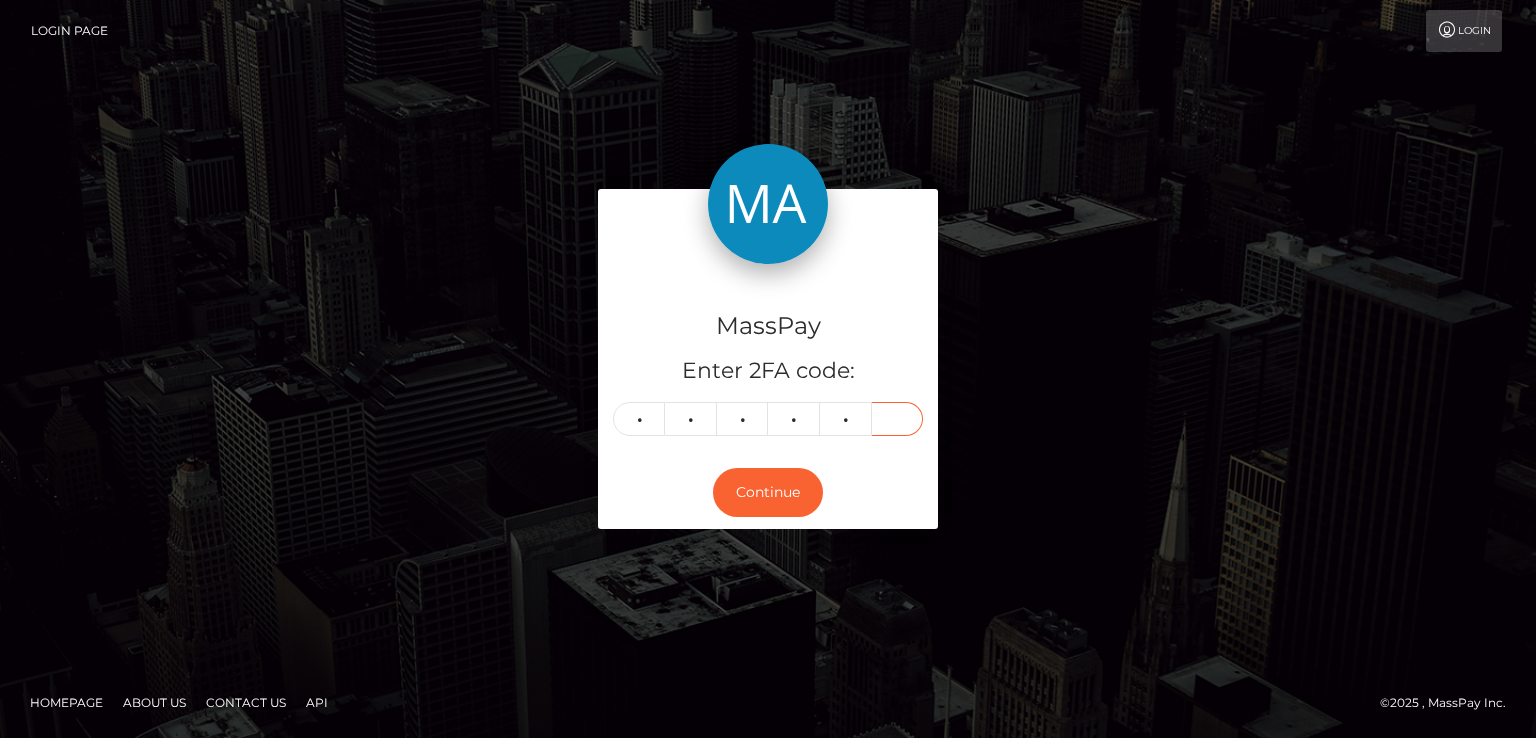 type on "0" 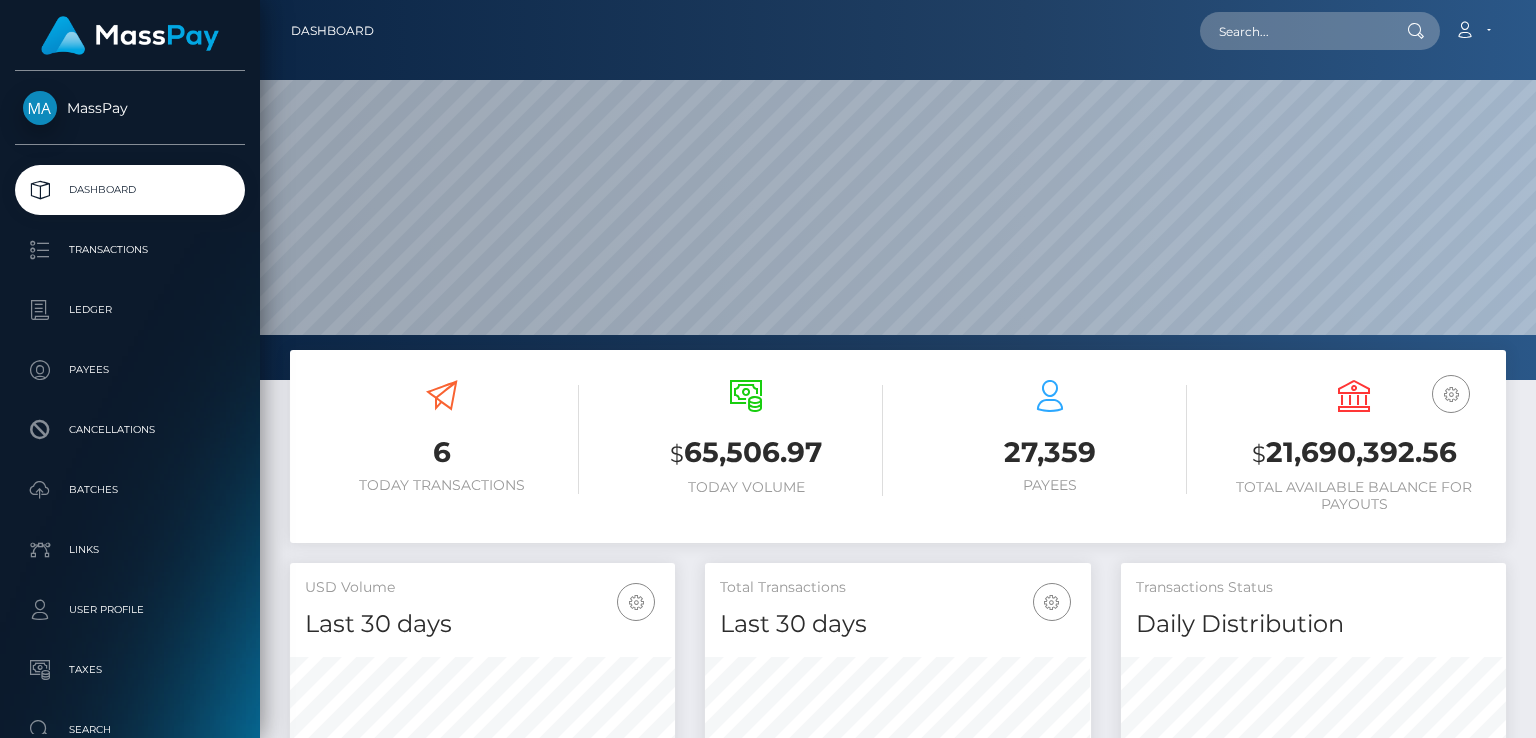 scroll, scrollTop: 0, scrollLeft: 0, axis: both 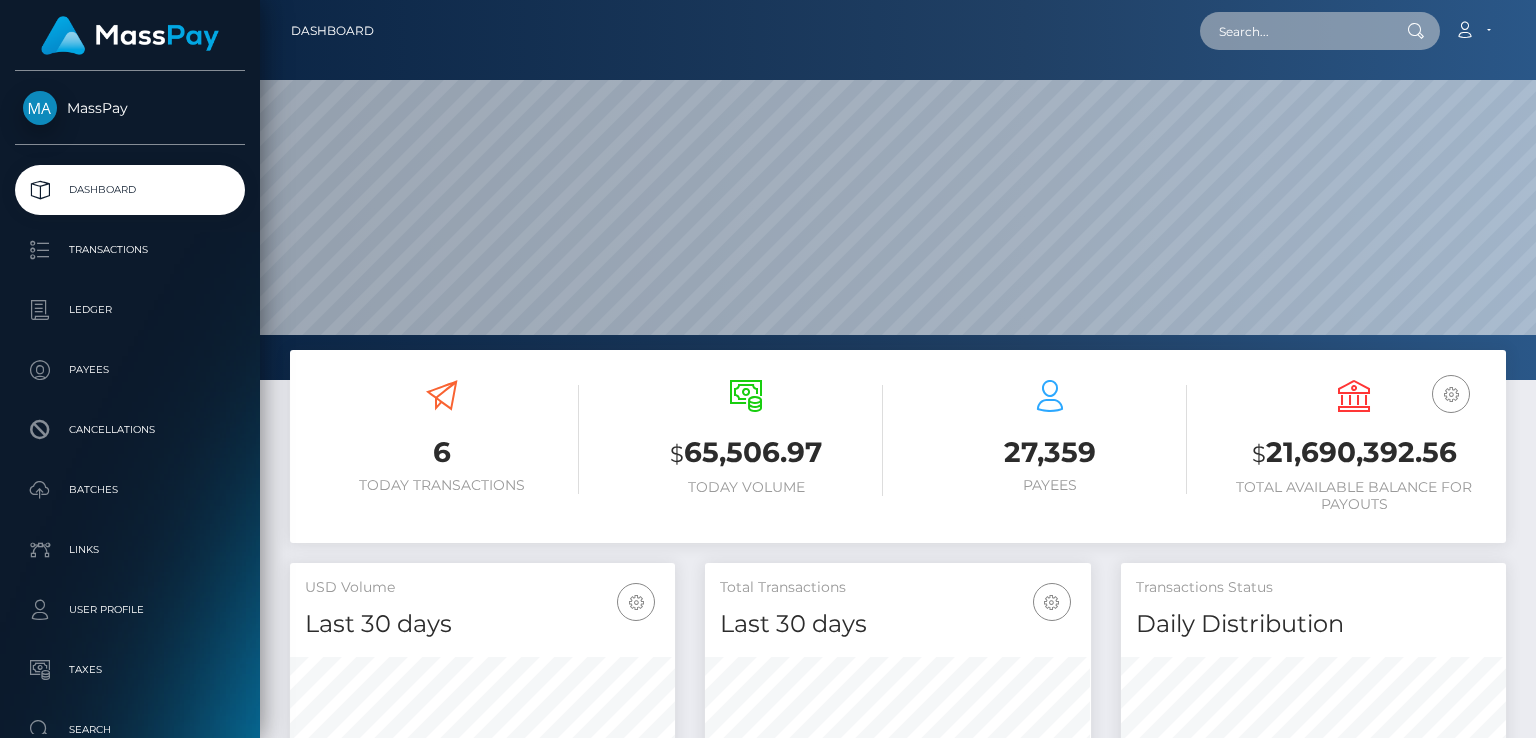 paste on "4460bb1f473f4cdb92fe1dccd736b78c" 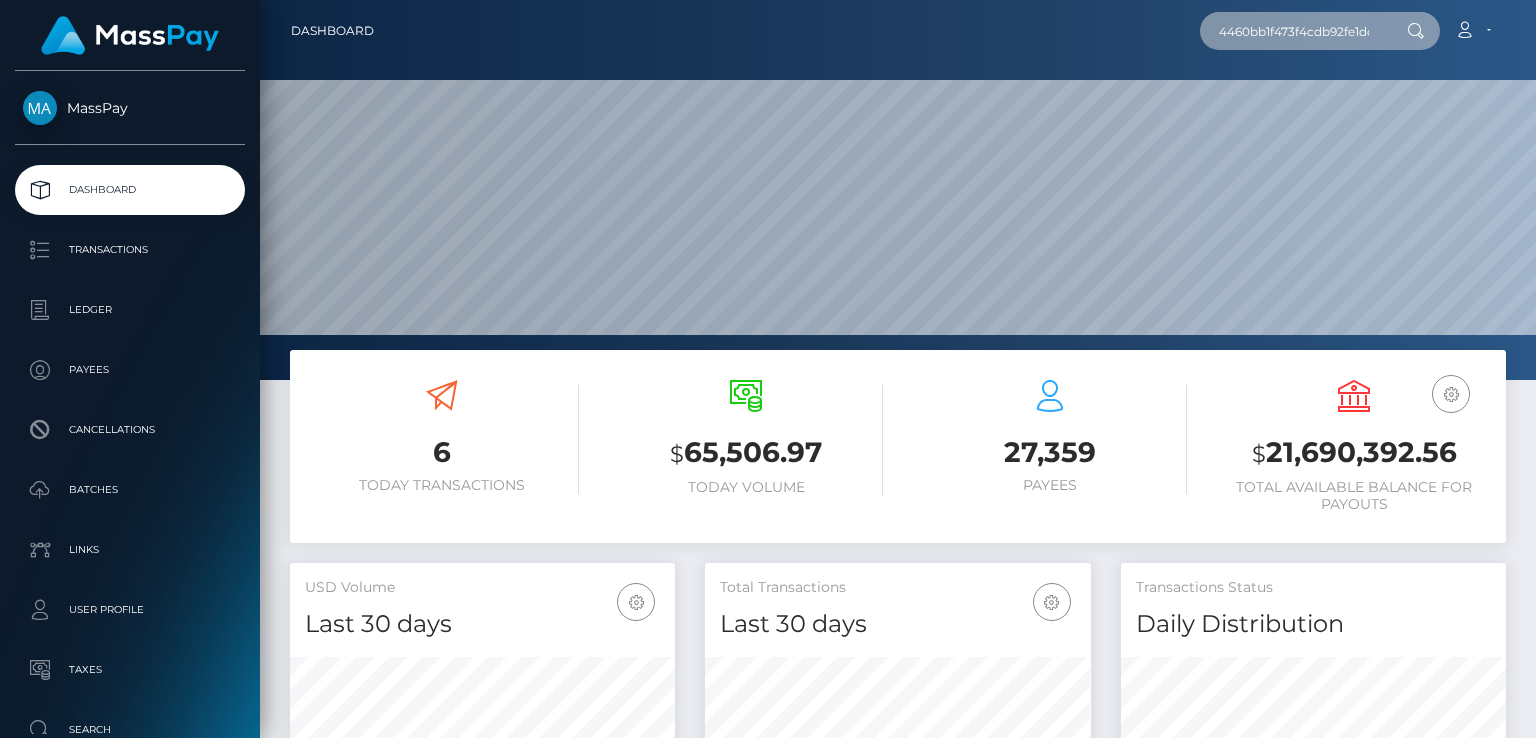 scroll, scrollTop: 0, scrollLeft: 75, axis: horizontal 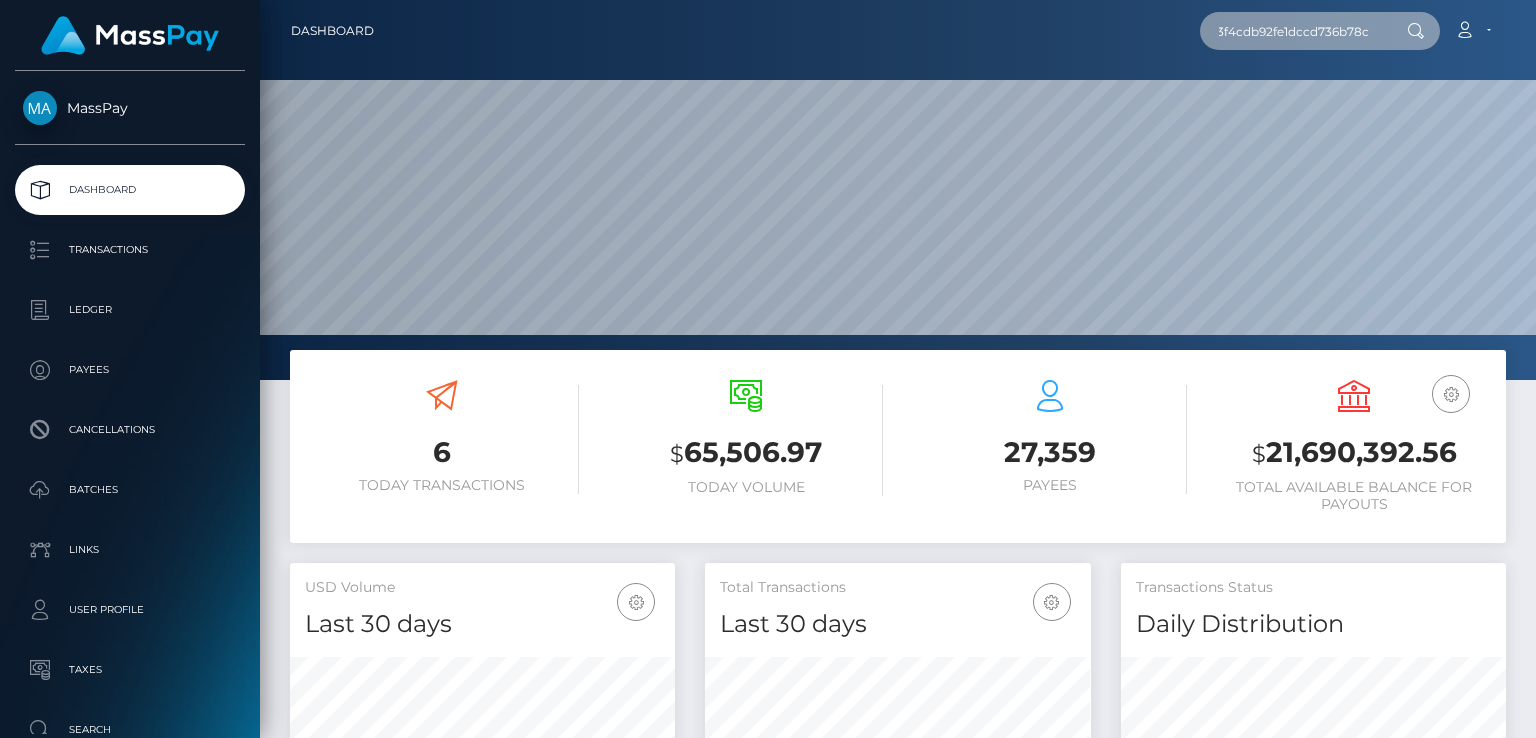 type on "4460bb1f473f4cdb92fe1dccd736b78c" 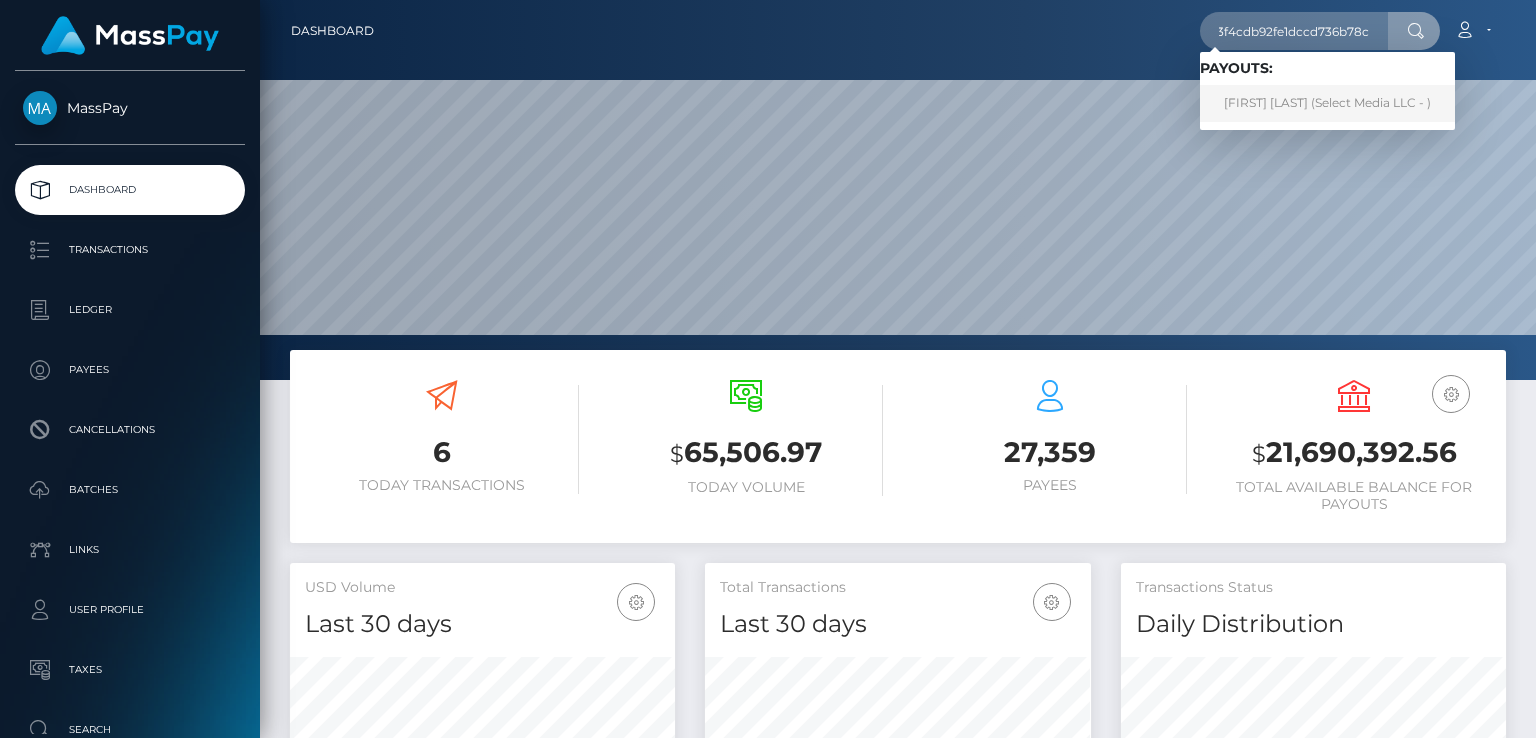 scroll, scrollTop: 0, scrollLeft: 0, axis: both 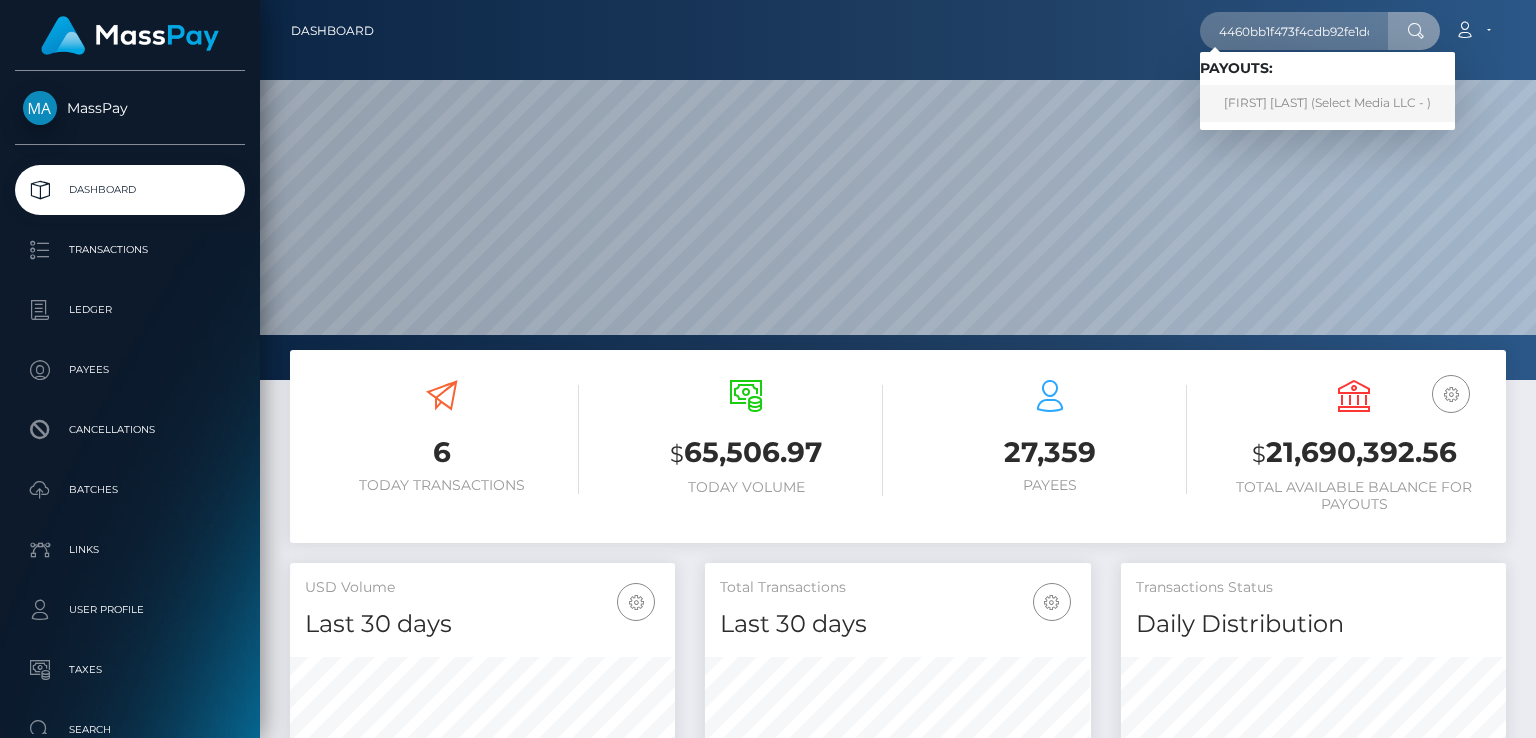 click on "[FIRST] [LAST] (Select Media LLC - )" at bounding box center [1327, 103] 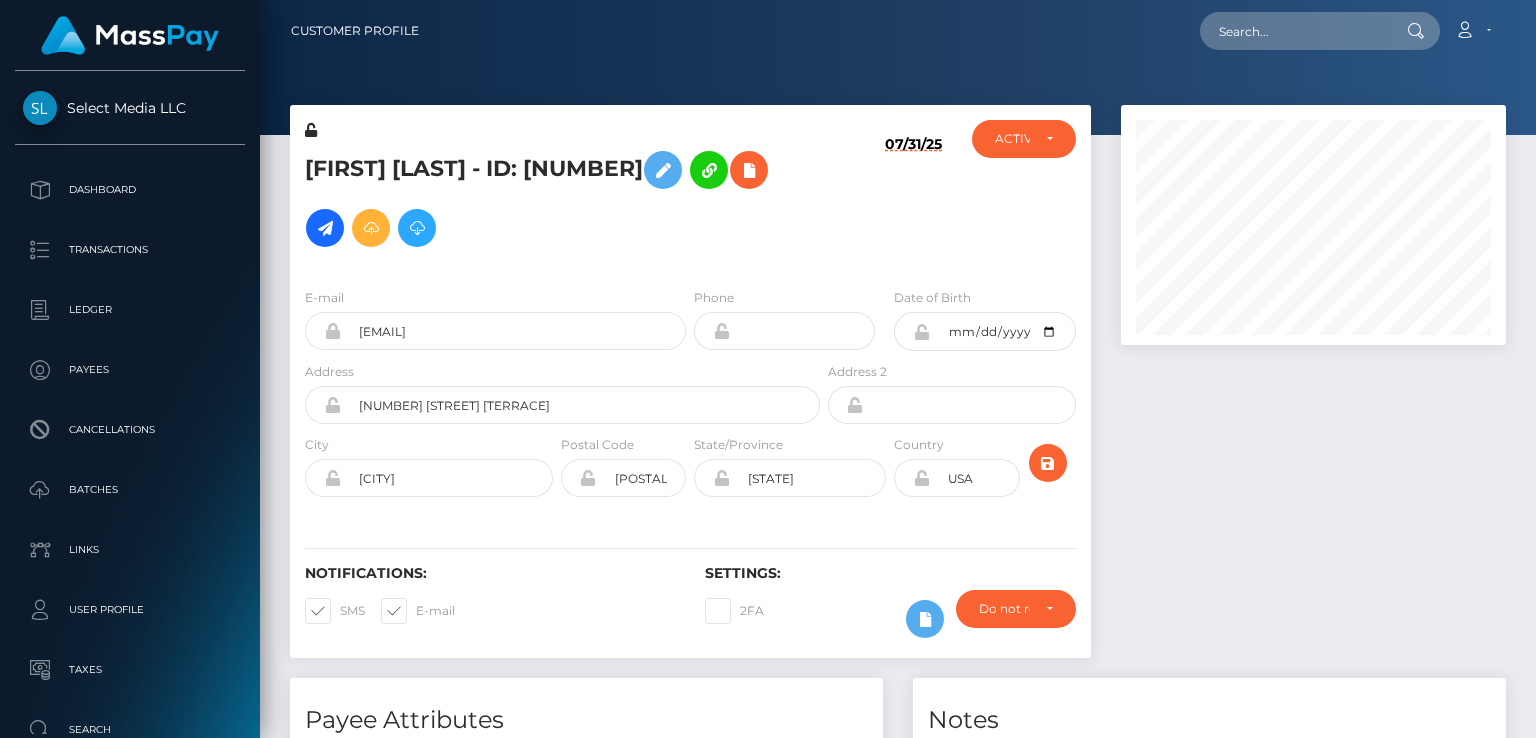 scroll, scrollTop: 0, scrollLeft: 0, axis: both 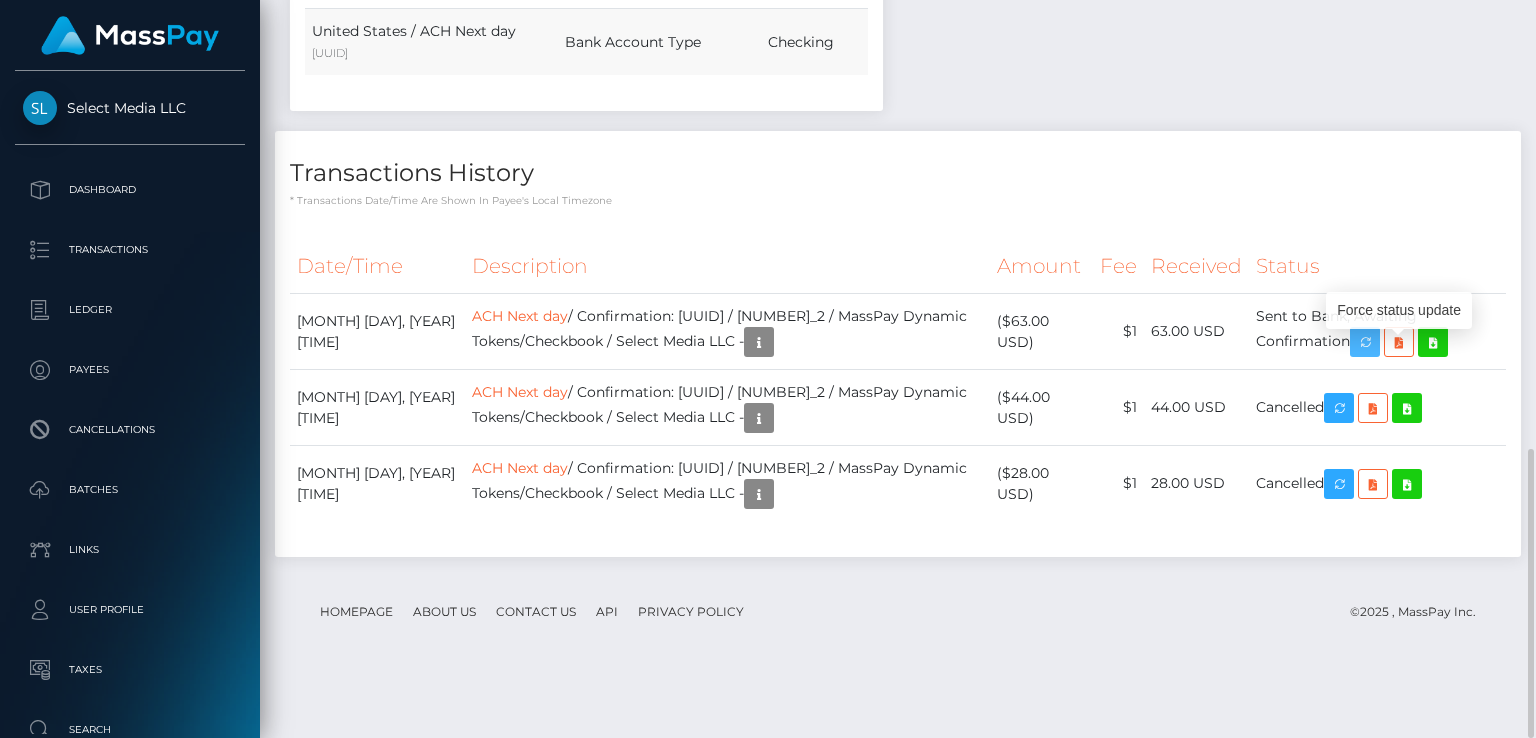 drag, startPoint x: 1407, startPoint y: 349, endPoint x: 596, endPoint y: 9, distance: 879.3867 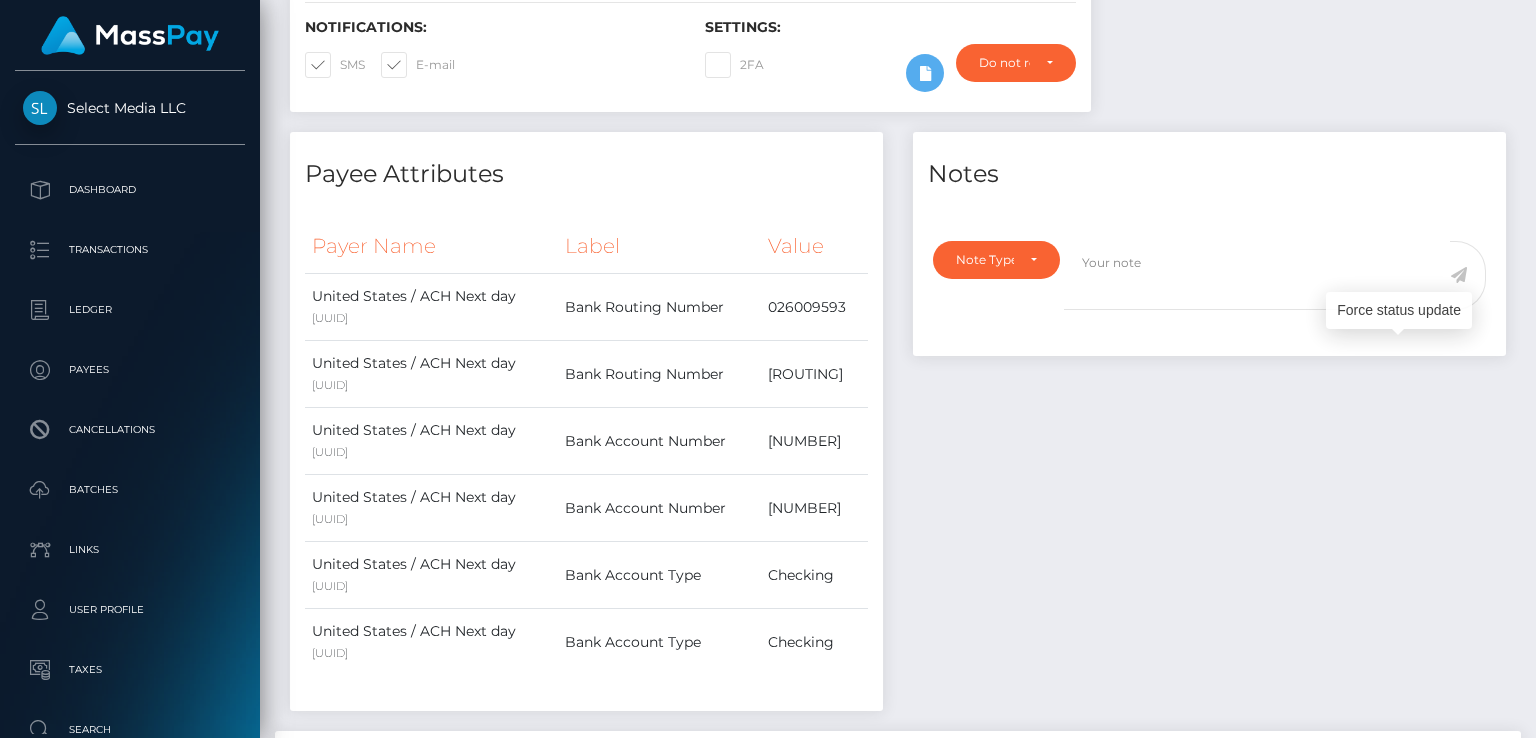 scroll, scrollTop: 1146, scrollLeft: 0, axis: vertical 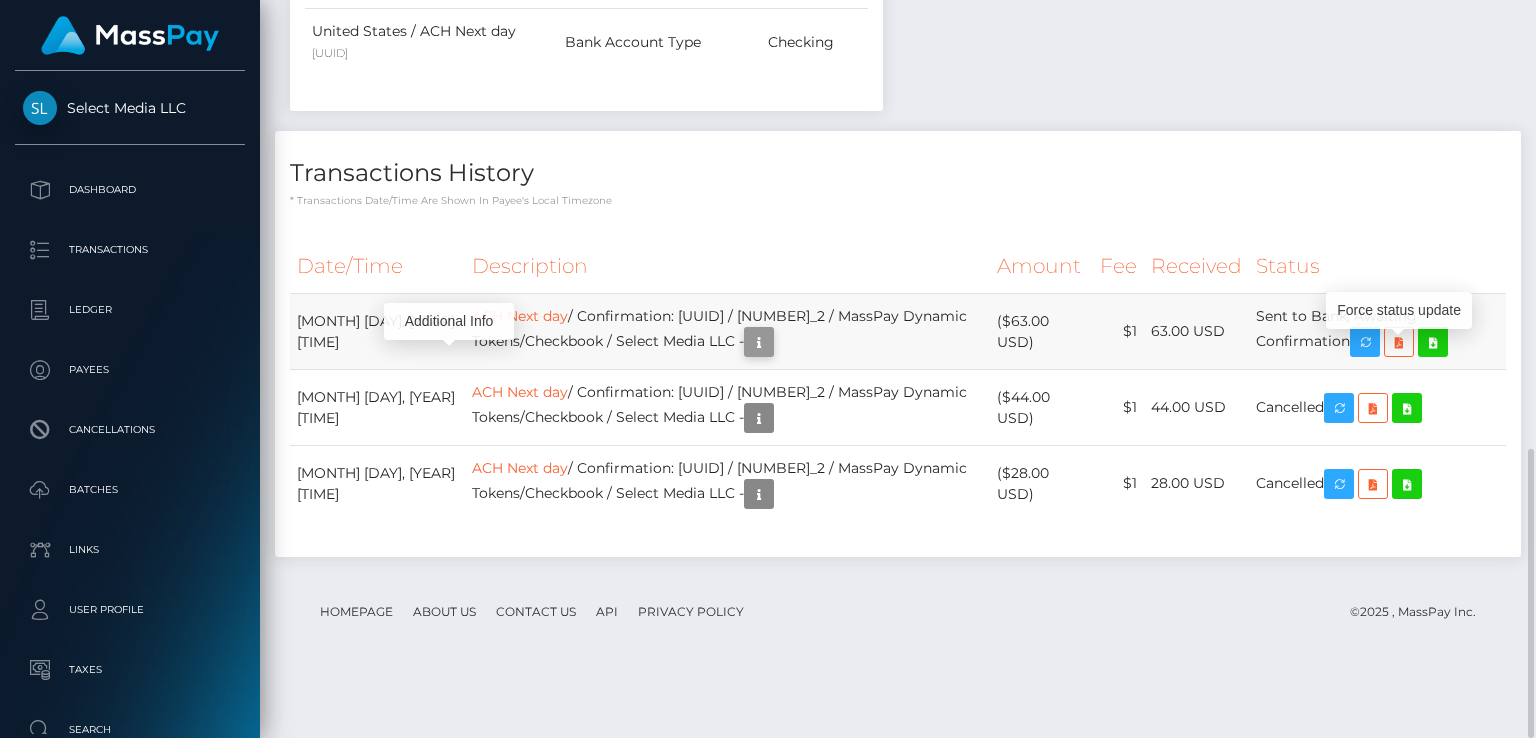 click at bounding box center (759, 342) 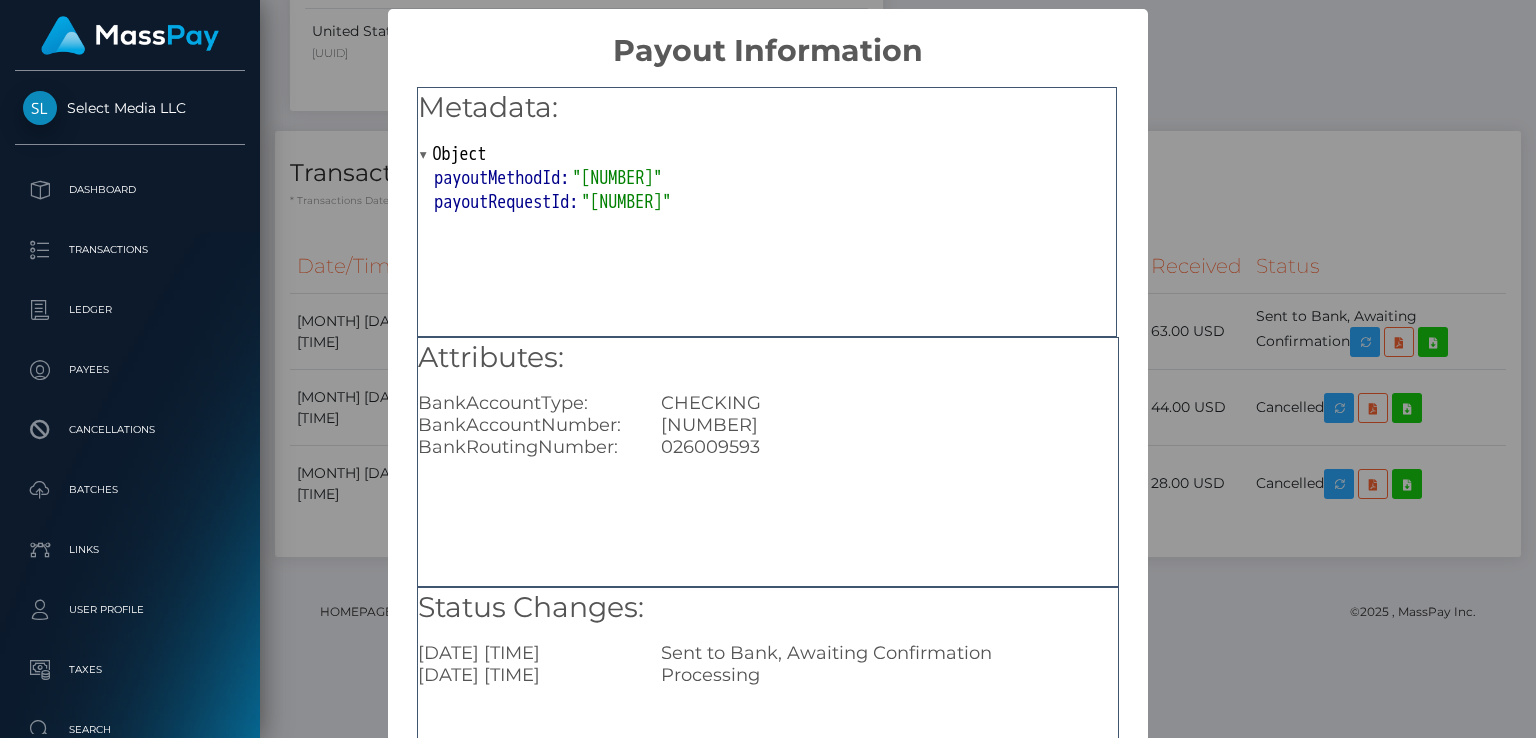 click on "× Payout Information Metadata: Object payoutMethodId: "[NUMBER]" payoutRequestId: "[NUMBER]" Attributes: BankAccountType: CHECKING BankAccountNumber: [NUMBER] BankRoutingNumber: [NUMBER] Status Changes: [DATE] [TIME] Sent to Bank, Awaiting Confirmation [DATE] [TIME] Processing OK No Cancel" at bounding box center (768, 369) 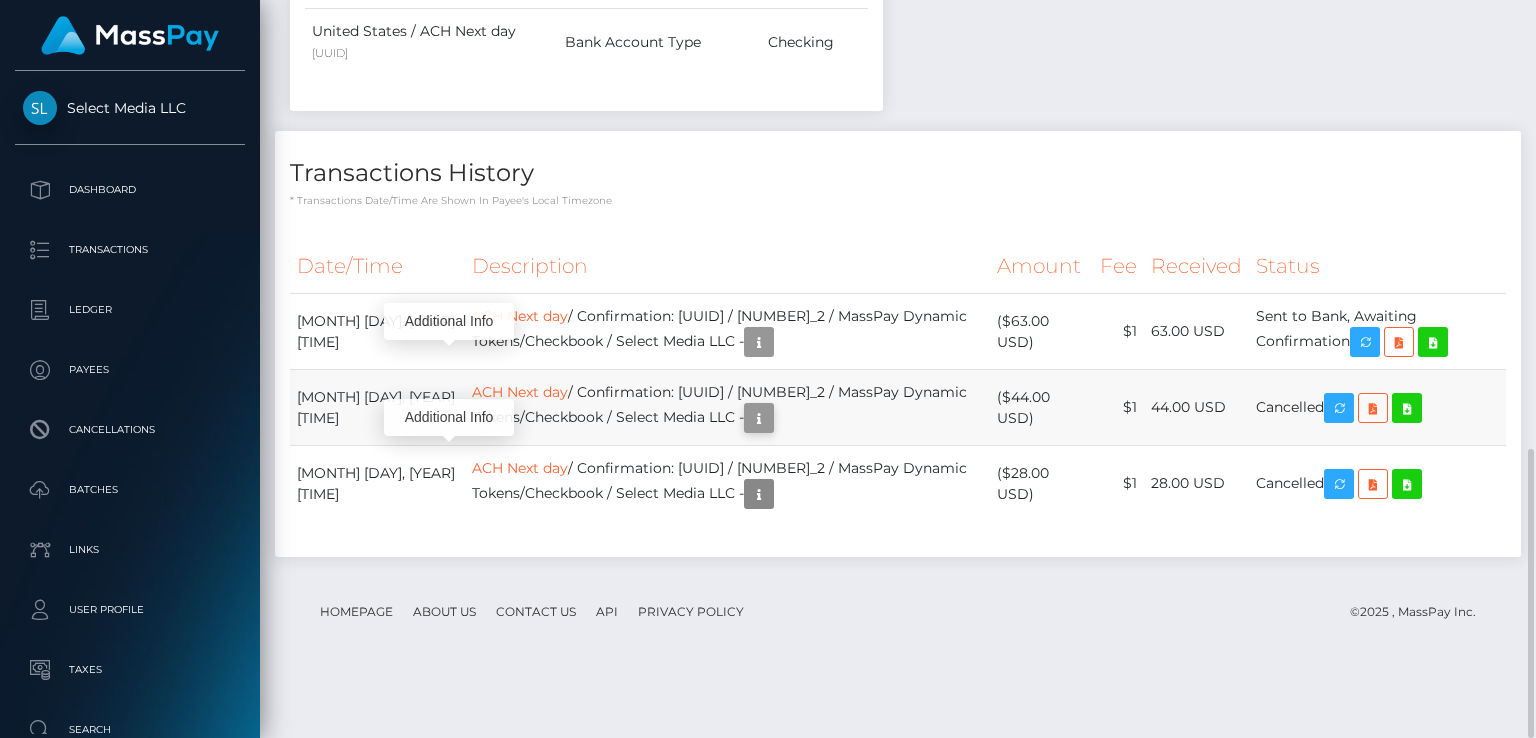 scroll, scrollTop: 240, scrollLeft: 384, axis: both 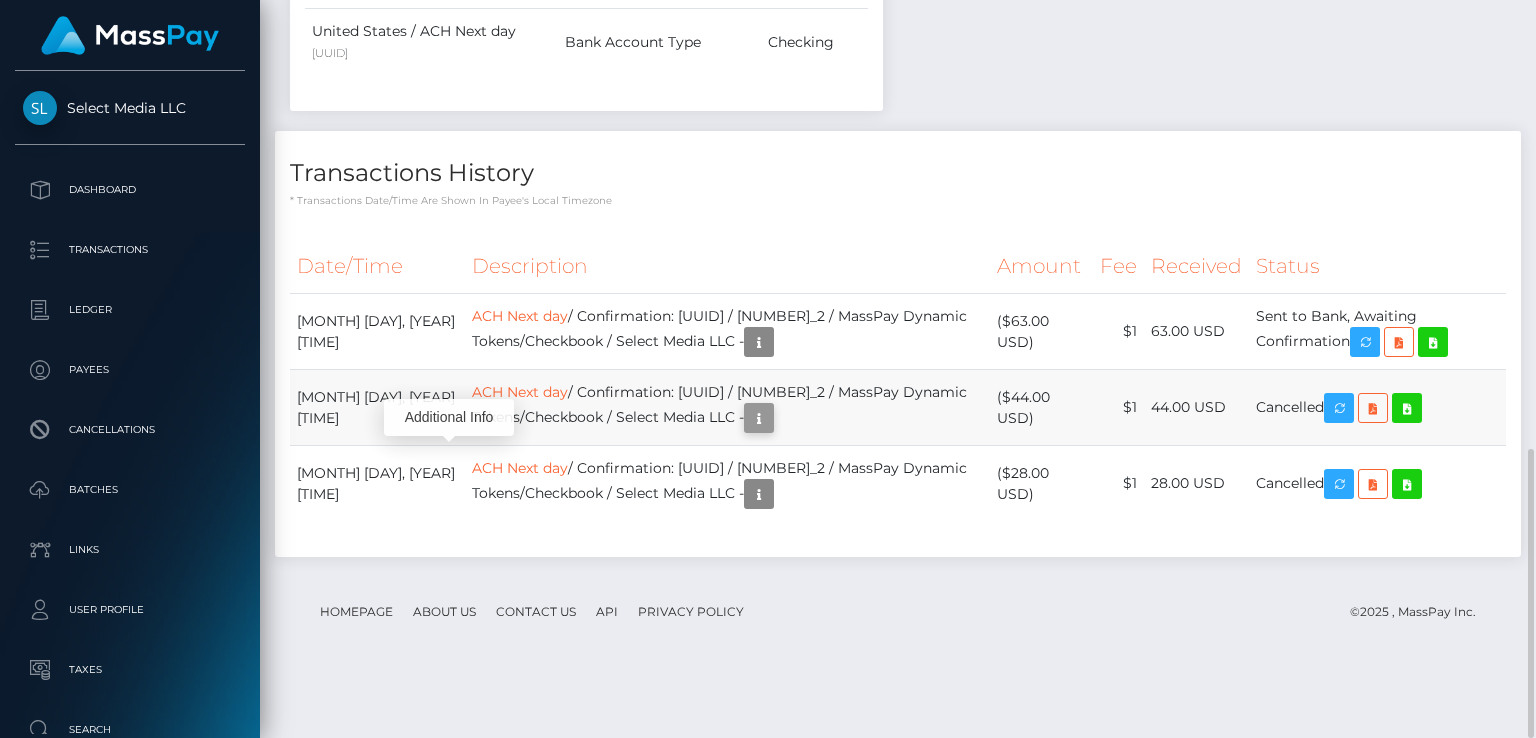 click at bounding box center (759, 418) 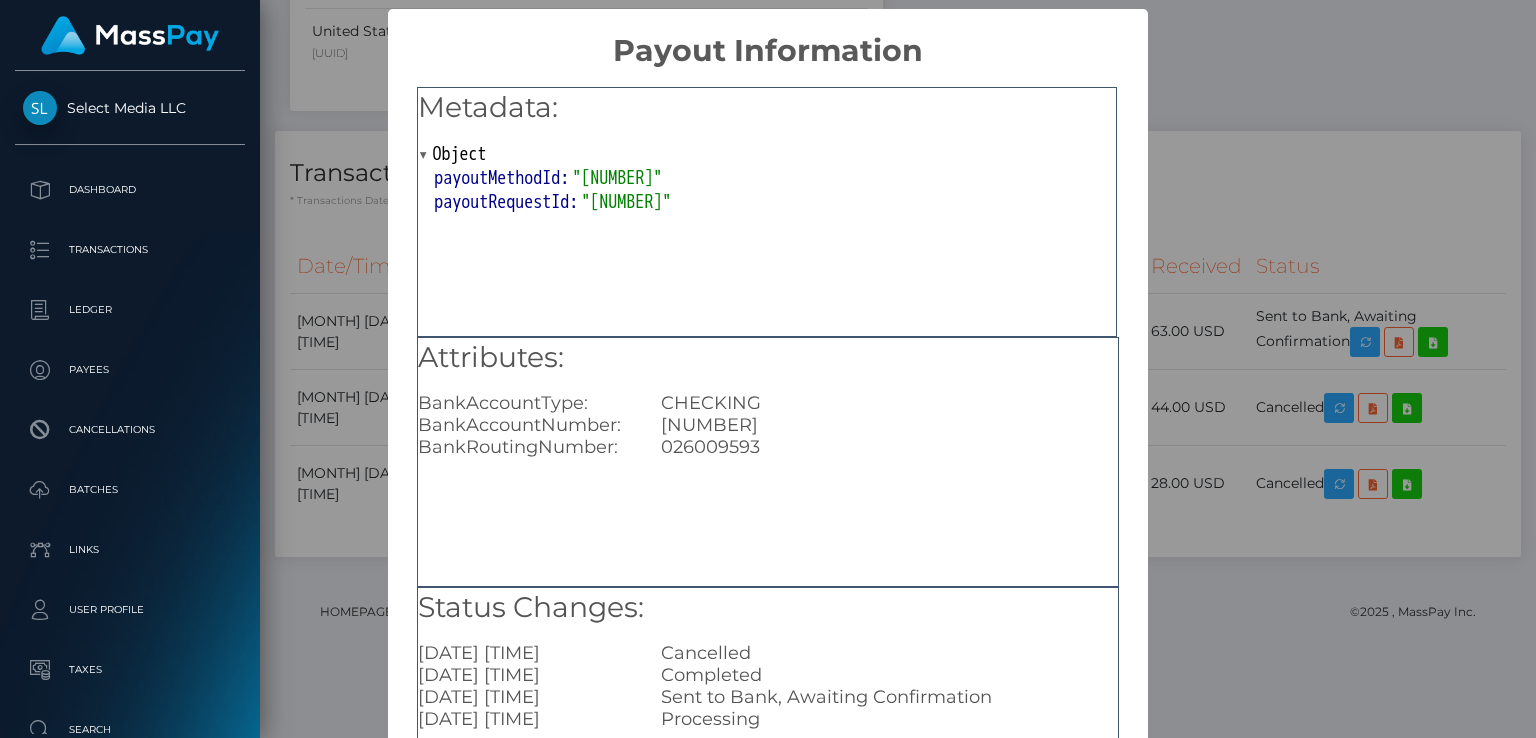click on "× Payout Information Metadata: Object payoutMethodId: "[NUMBER]" payoutRequestId: "[NUMBER]" Attributes: BankAccountType: CHECKING BankAccountNumber: [NUMBER] BankRoutingNumber: [NUMBER] Status Changes: [DATE] [TIME] Cancelled [DATE] [TIME] Completed [DATE] [TIME] Sent to Bank, Awaiting Confirmation [DATE] [TIME] Processing OK No Cancel" at bounding box center (768, 369) 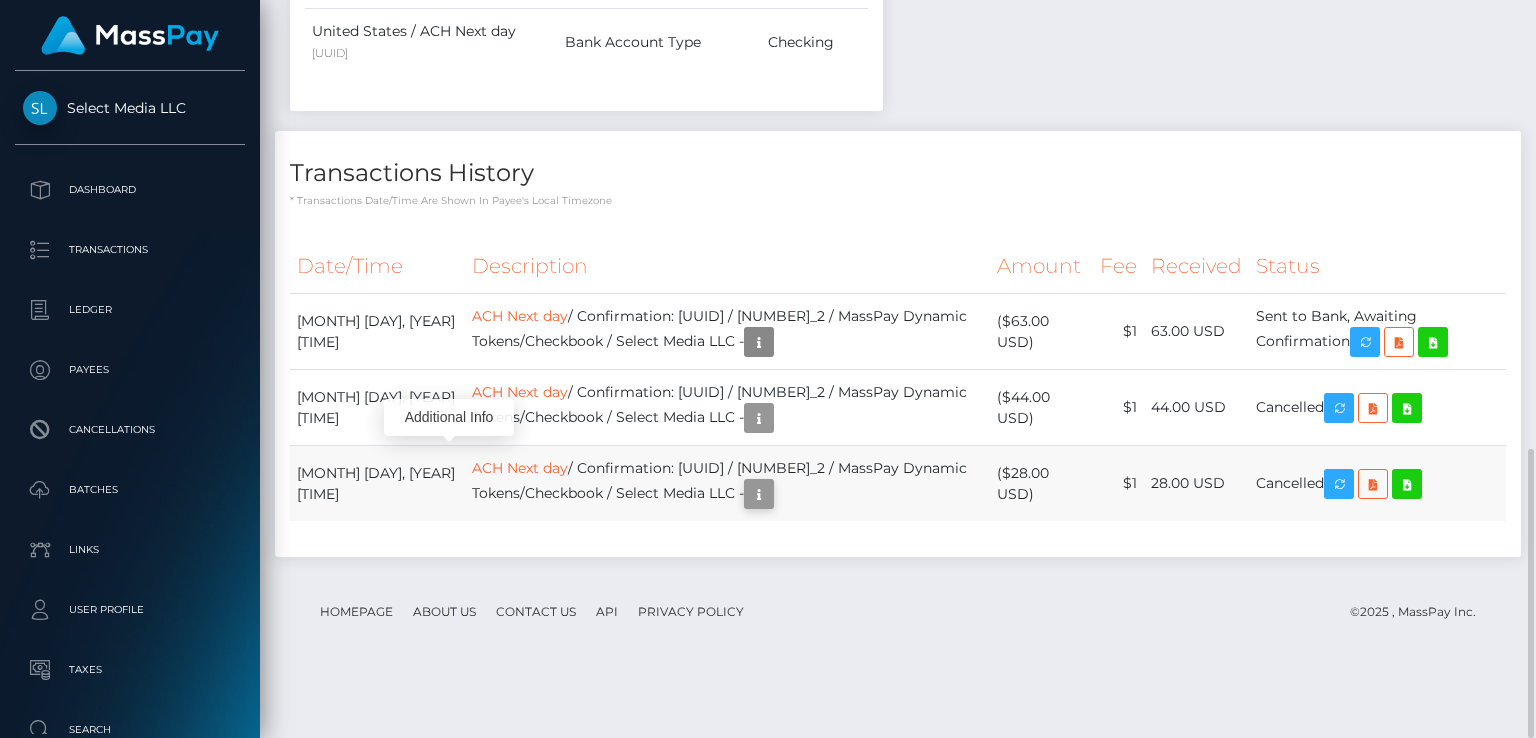 scroll, scrollTop: 240, scrollLeft: 384, axis: both 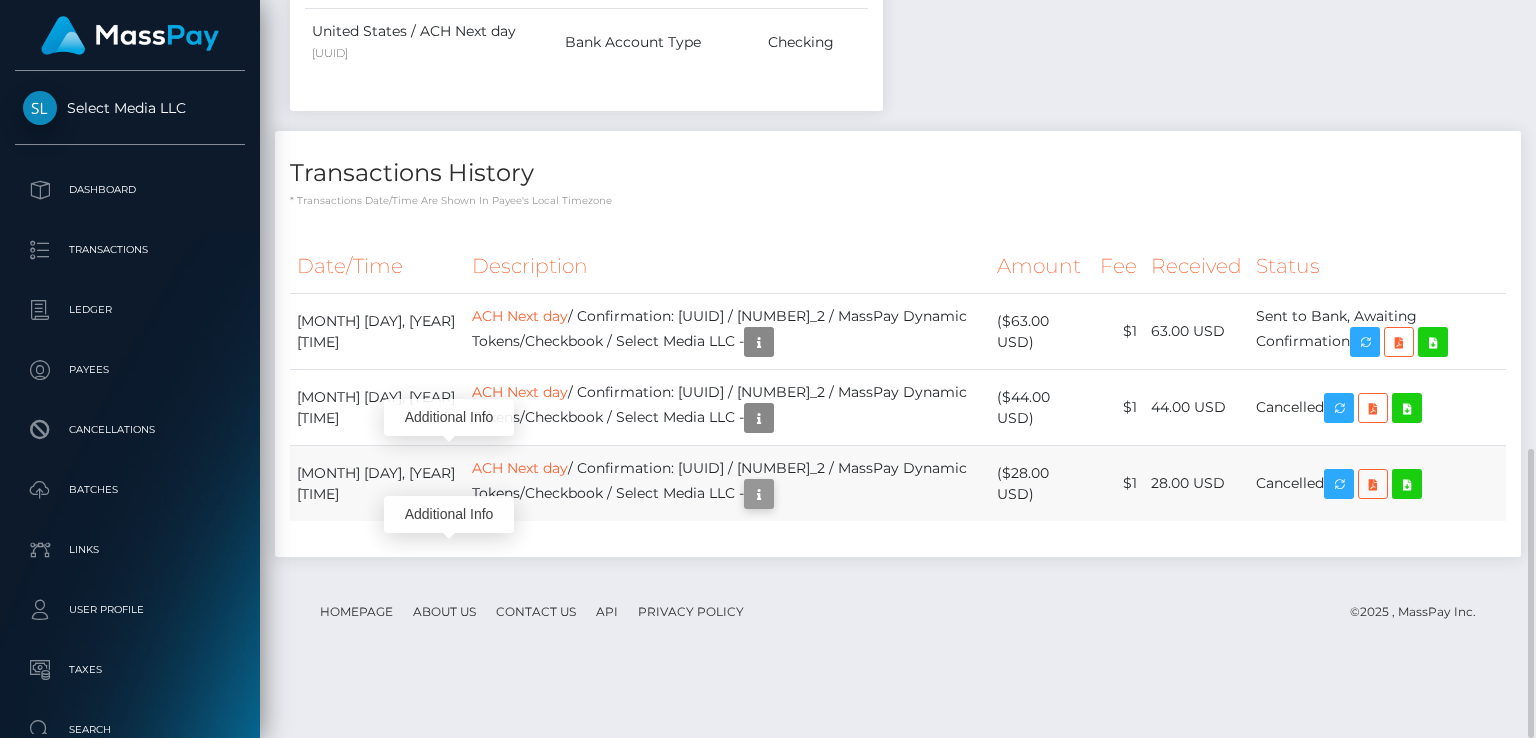 click at bounding box center (759, 494) 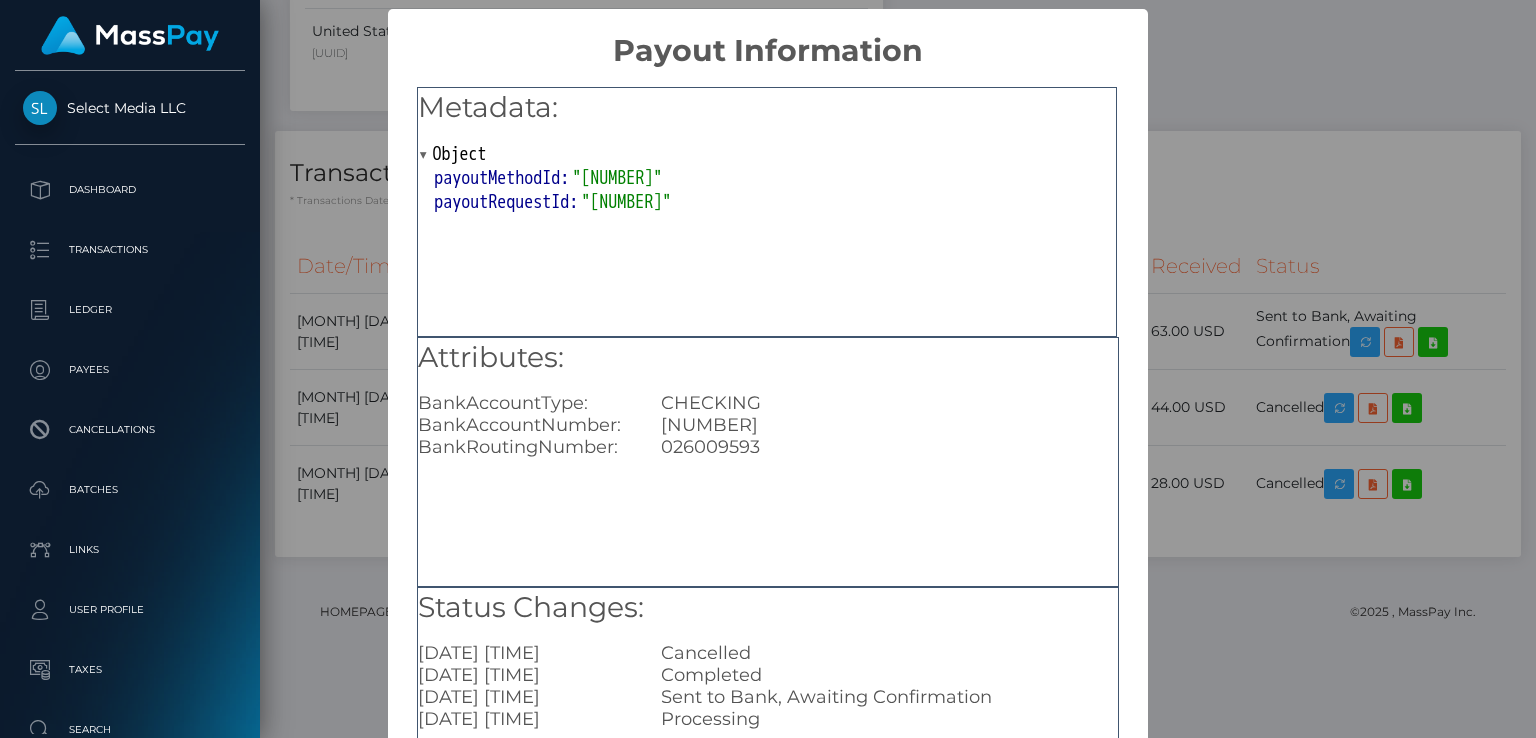 click on "× Payout Information Metadata: Object payoutMethodId: "[NUMBER]" payoutRequestId: "[NUMBER]" Attributes: BankAccountType: CHECKING BankAccountNumber: [NUMBER] BankRoutingNumber: [NUMBER] Status Changes: [DATE] [TIME] Cancelled [DATE] [TIME] Completed [DATE] [TIME] Sent to Bank, Awaiting Confirmation [DATE] [TIME] Processing OK No Cancel" at bounding box center (768, 369) 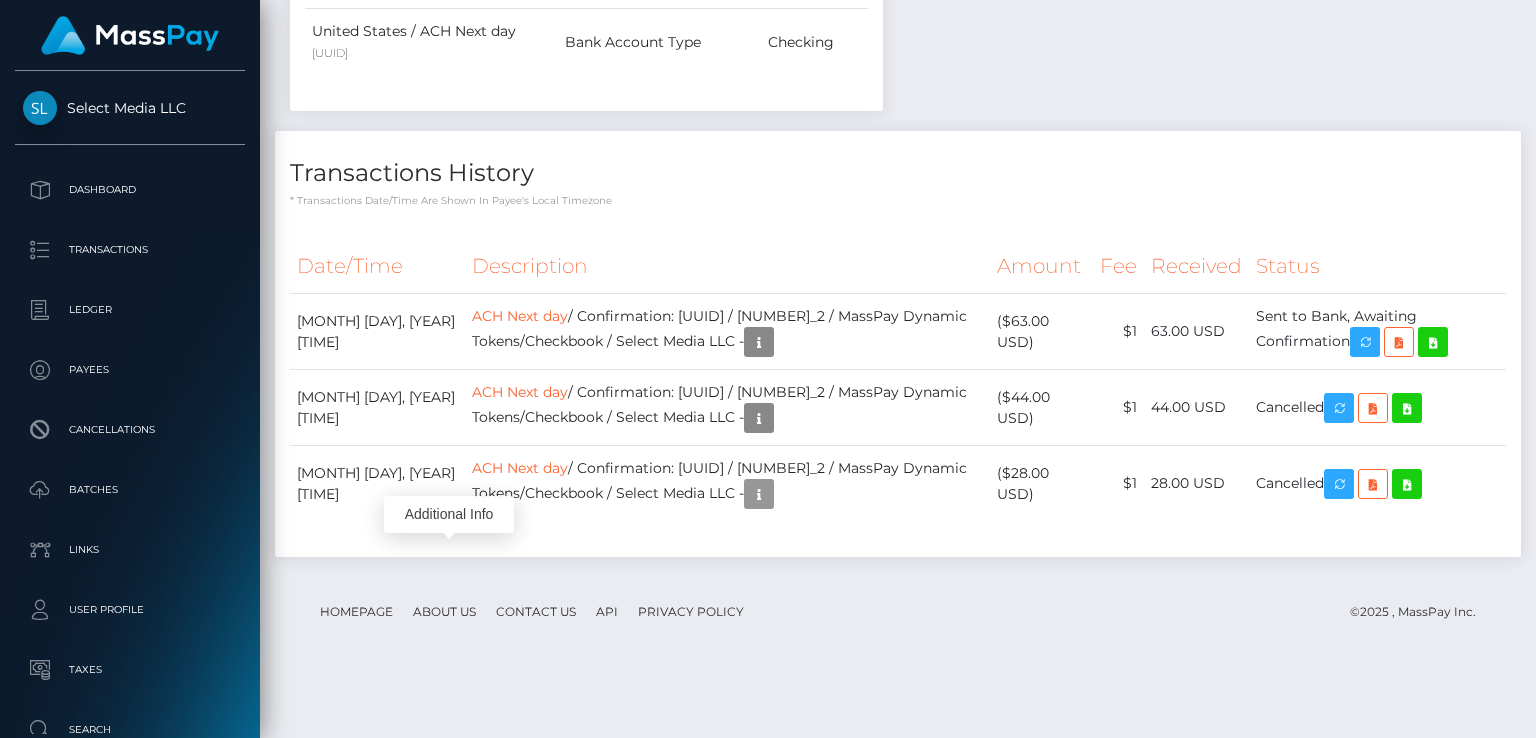 scroll, scrollTop: 240, scrollLeft: 384, axis: both 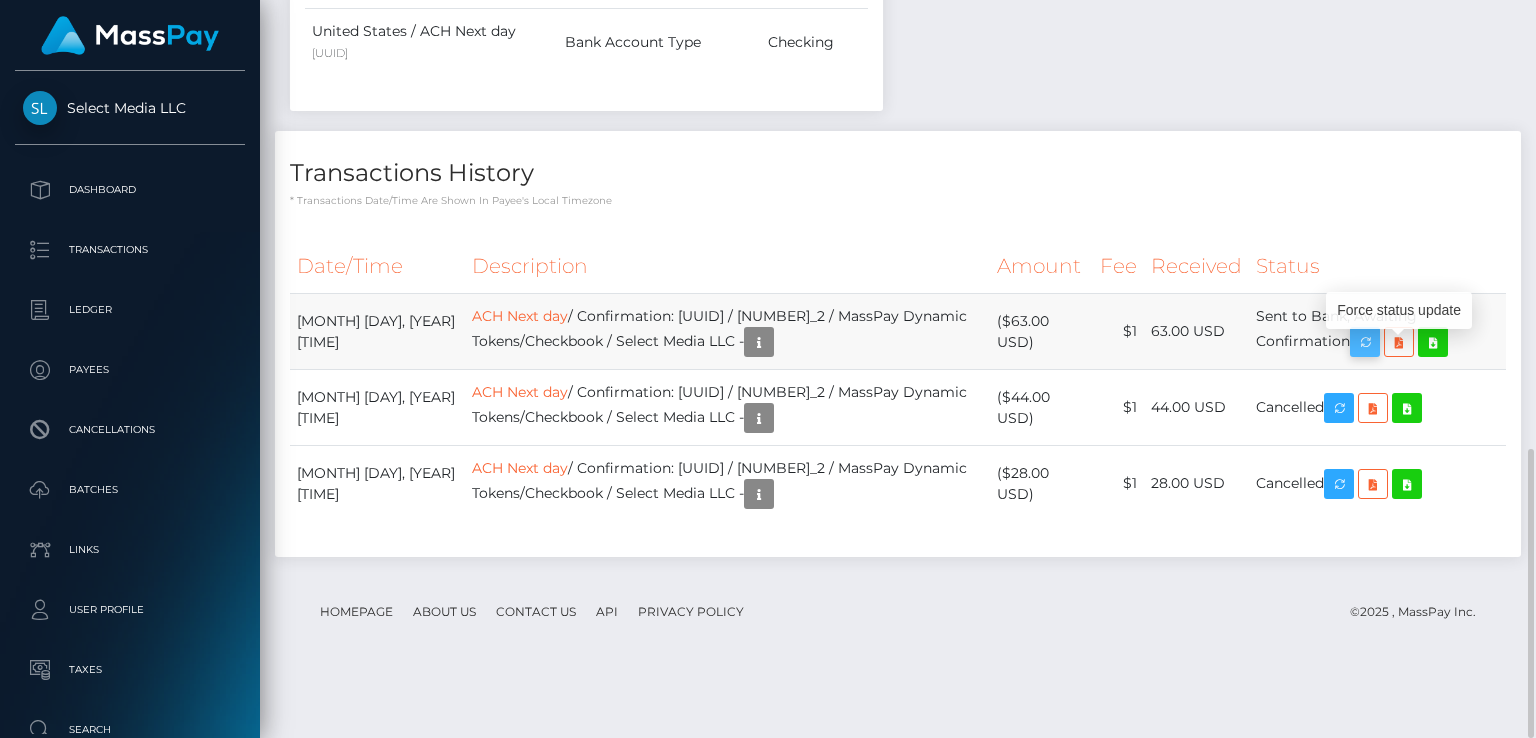 click at bounding box center (1365, 342) 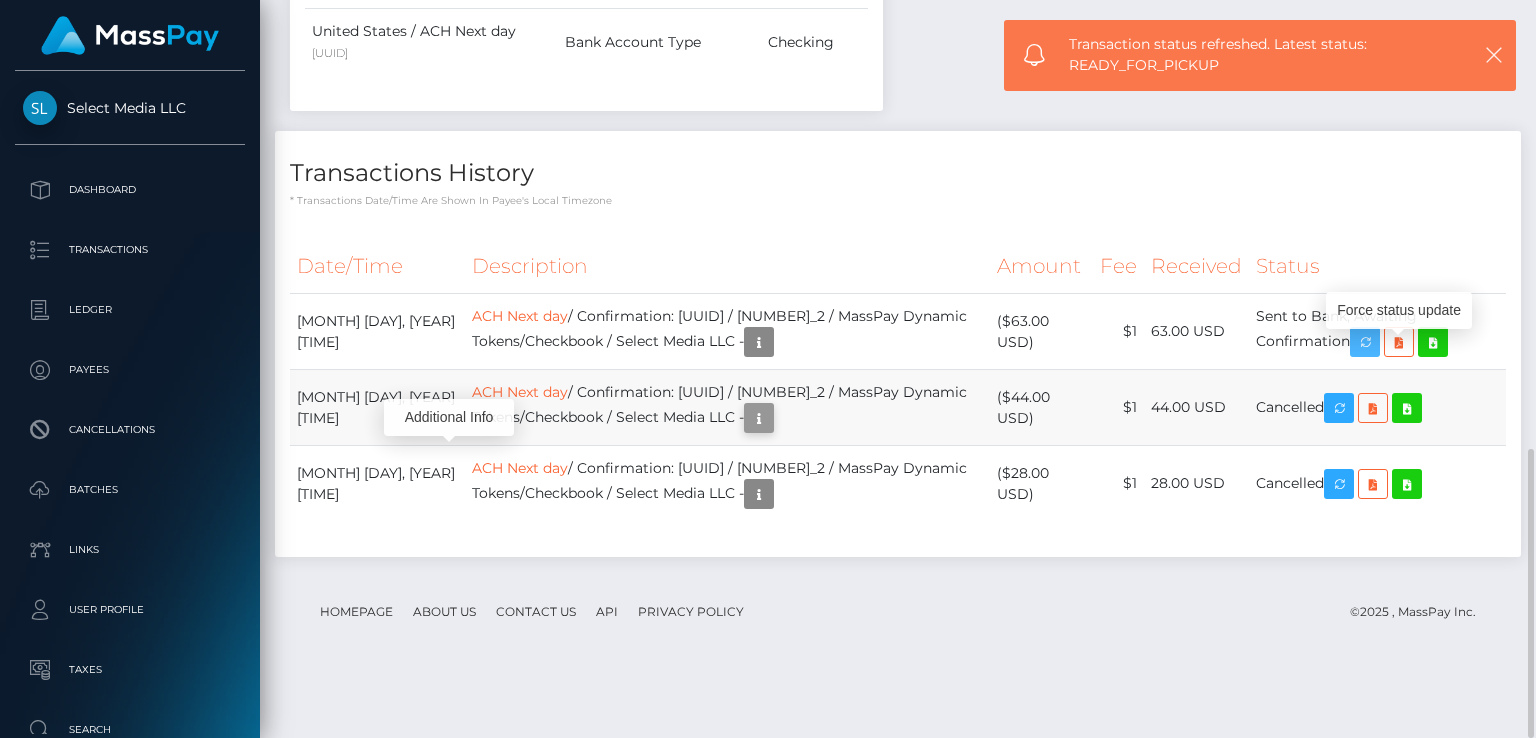 scroll, scrollTop: 240, scrollLeft: 384, axis: both 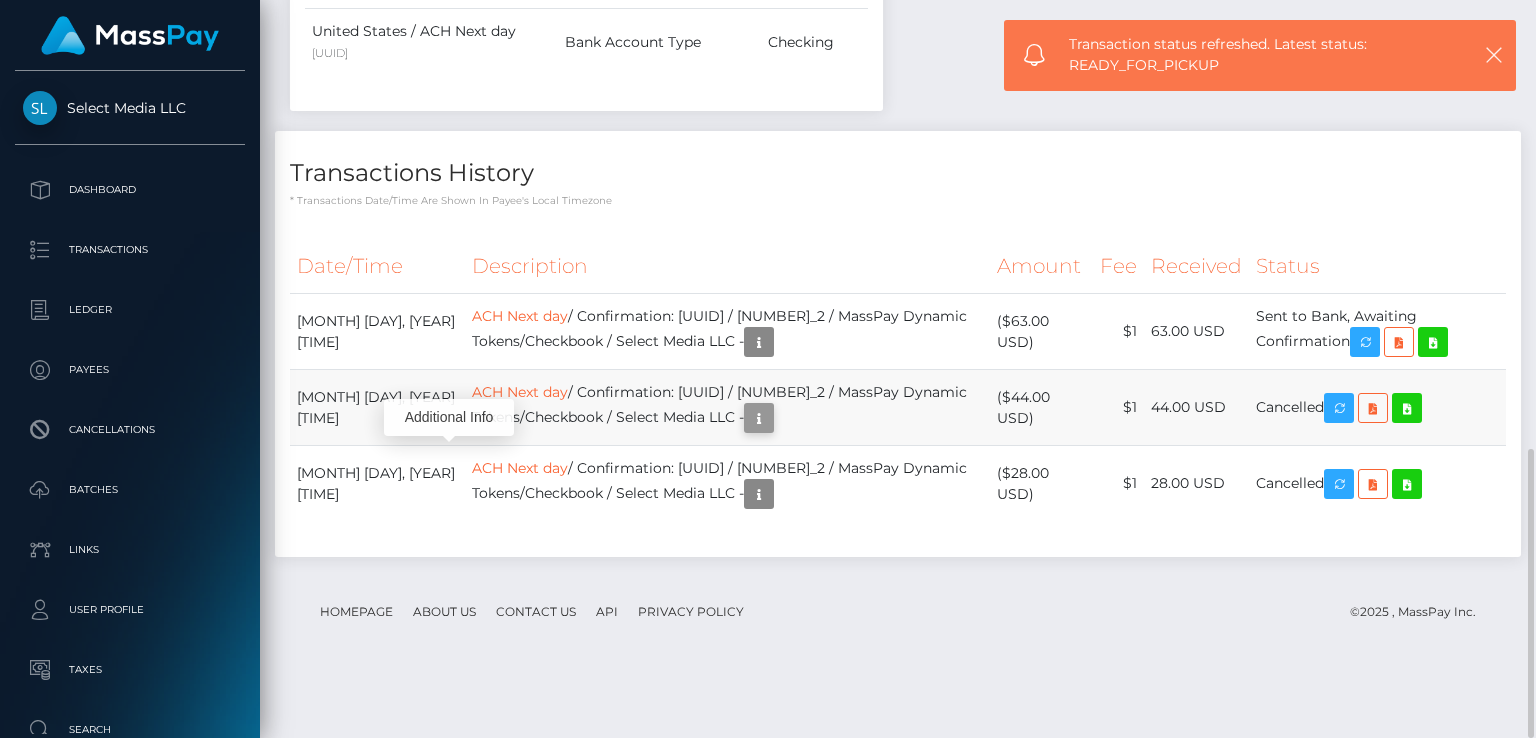 click at bounding box center [759, 418] 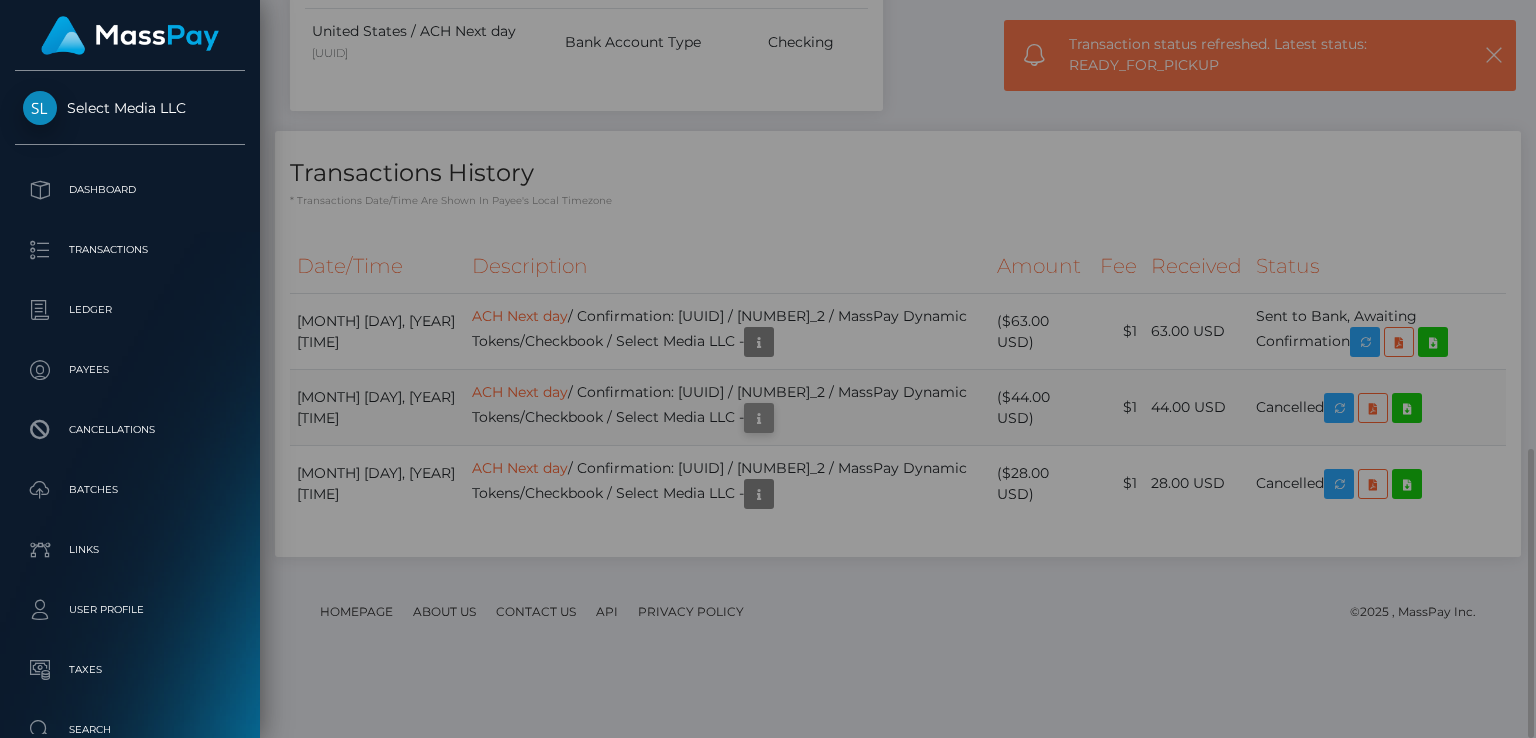 scroll, scrollTop: 0, scrollLeft: 0, axis: both 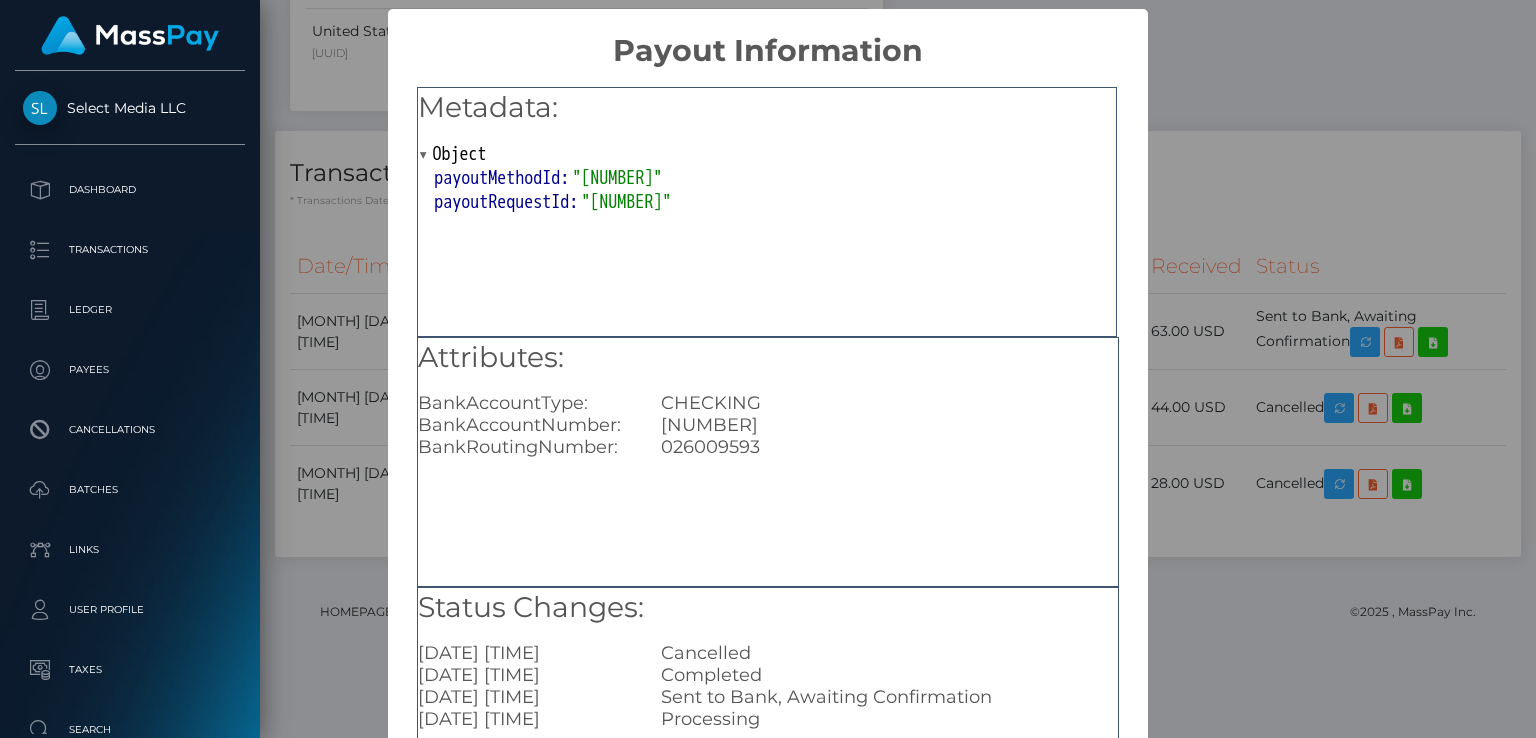 drag, startPoint x: 1308, startPoint y: 125, endPoint x: 1298, endPoint y: 111, distance: 17.20465 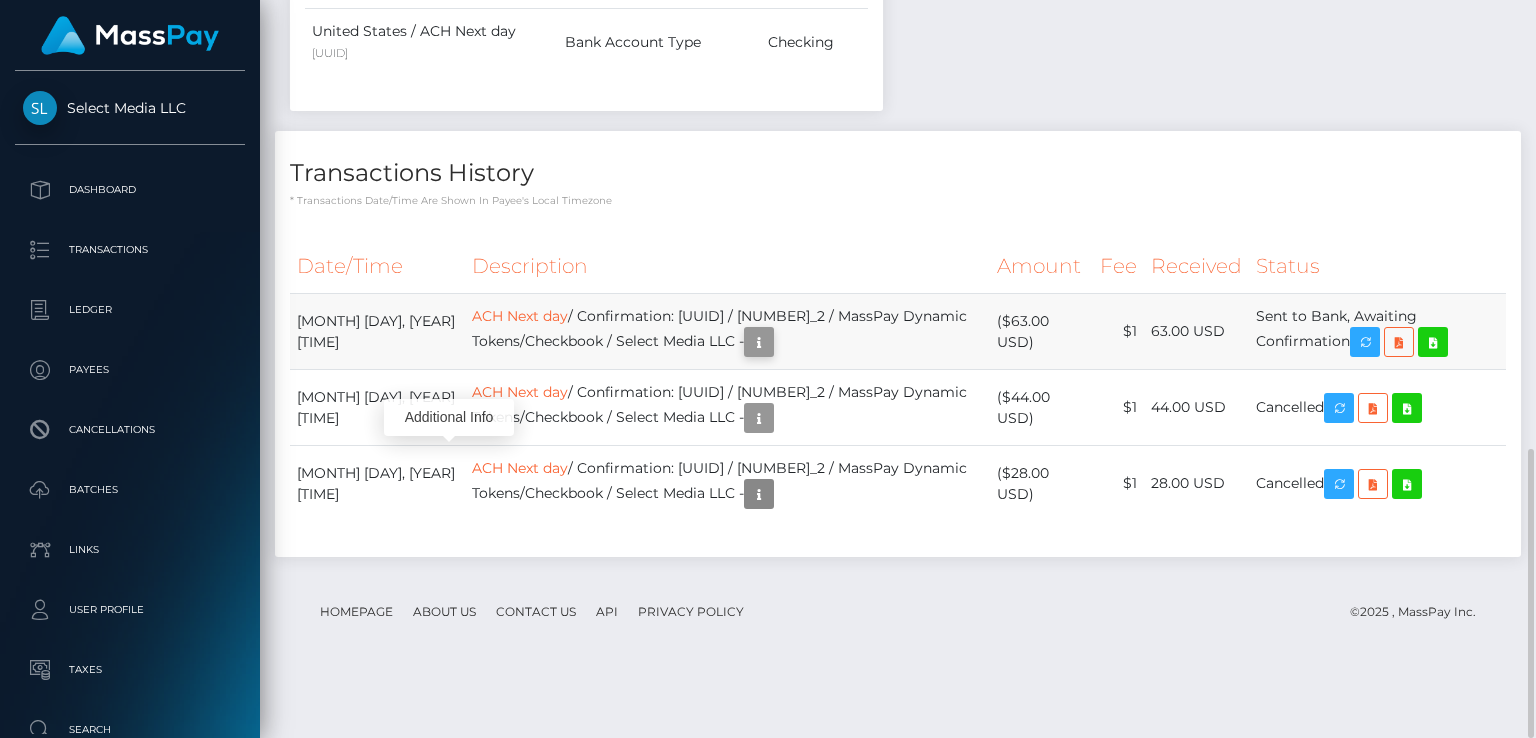scroll, scrollTop: 240, scrollLeft: 384, axis: both 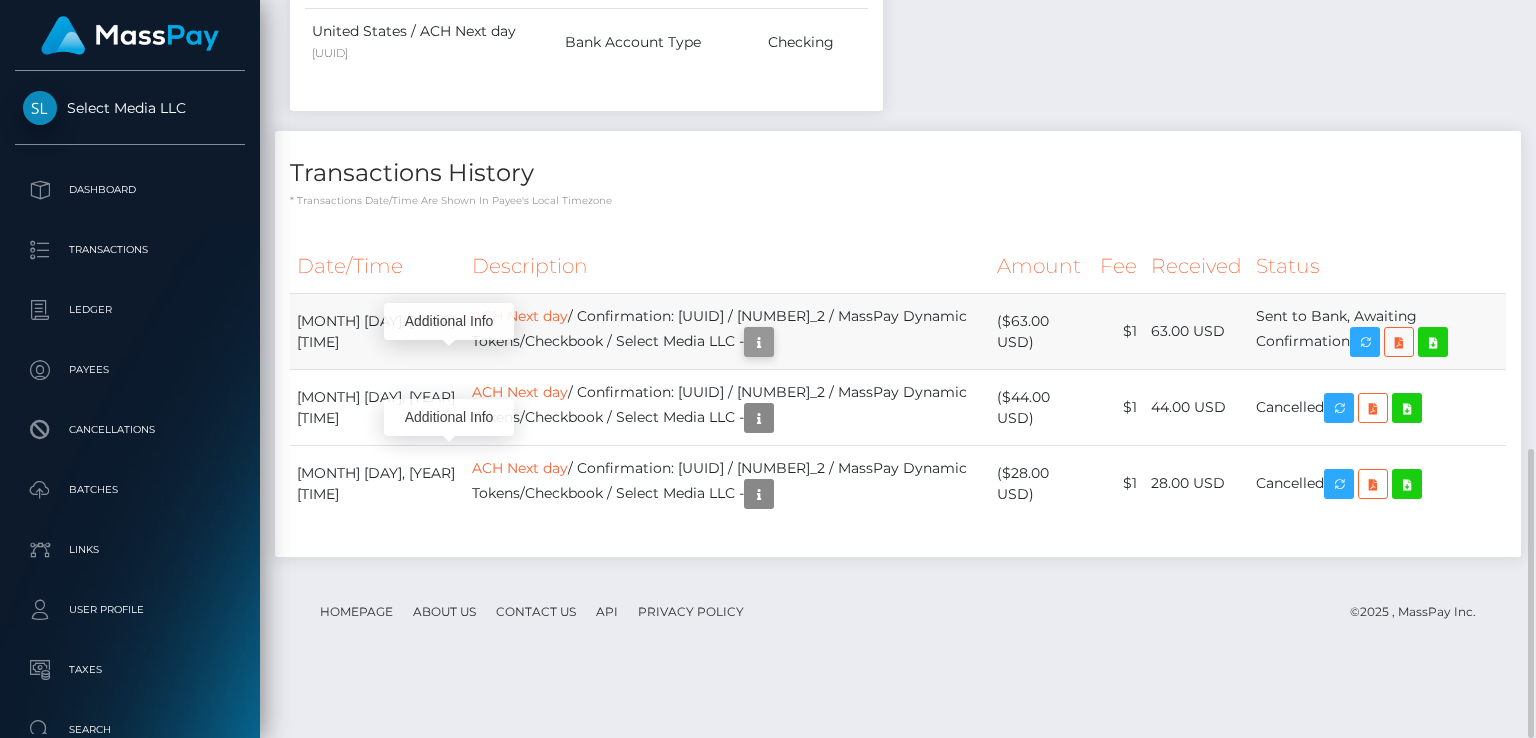 click at bounding box center [759, 342] 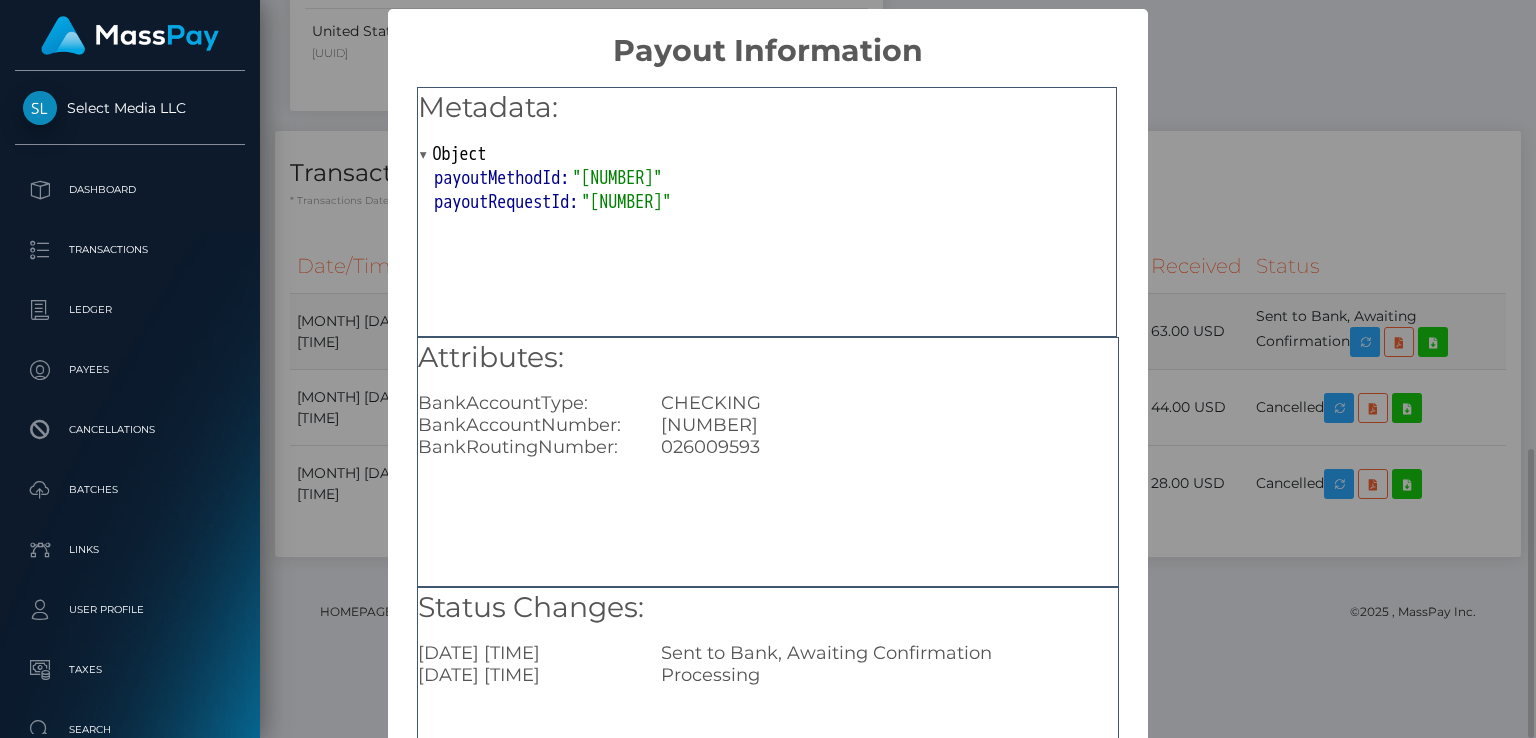 scroll, scrollTop: 0, scrollLeft: 0, axis: both 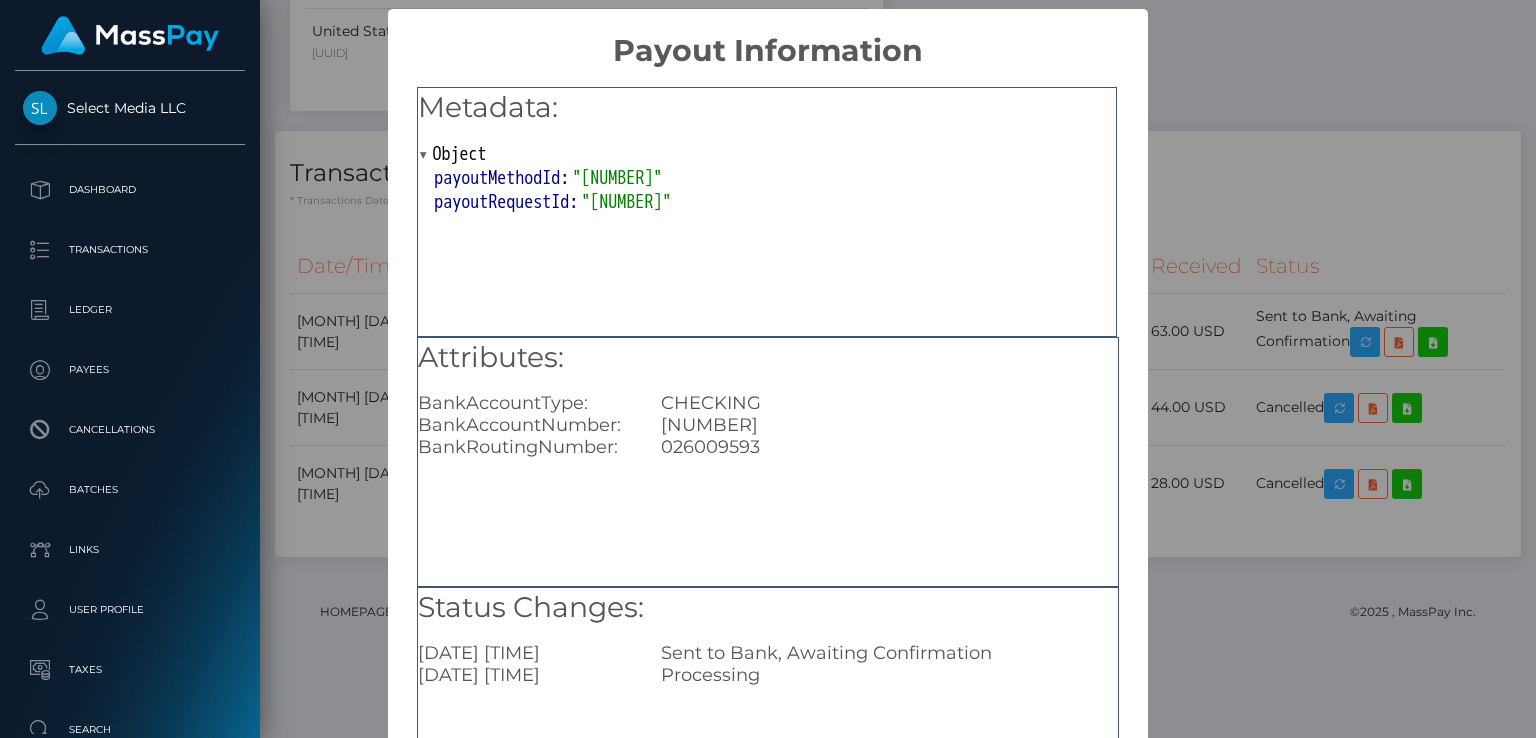 click on "× Payout Information Metadata: Object payoutMethodId: "[NUMBER]" payoutRequestId: "[NUMBER]" Attributes: BankAccountType: CHECKING BankAccountNumber: [NUMBER] BankRoutingNumber: [NUMBER] Status Changes: [DATE] [TIME] Sent to Bank, Awaiting Confirmation [DATE] [TIME] Processing OK No Cancel" at bounding box center [768, 369] 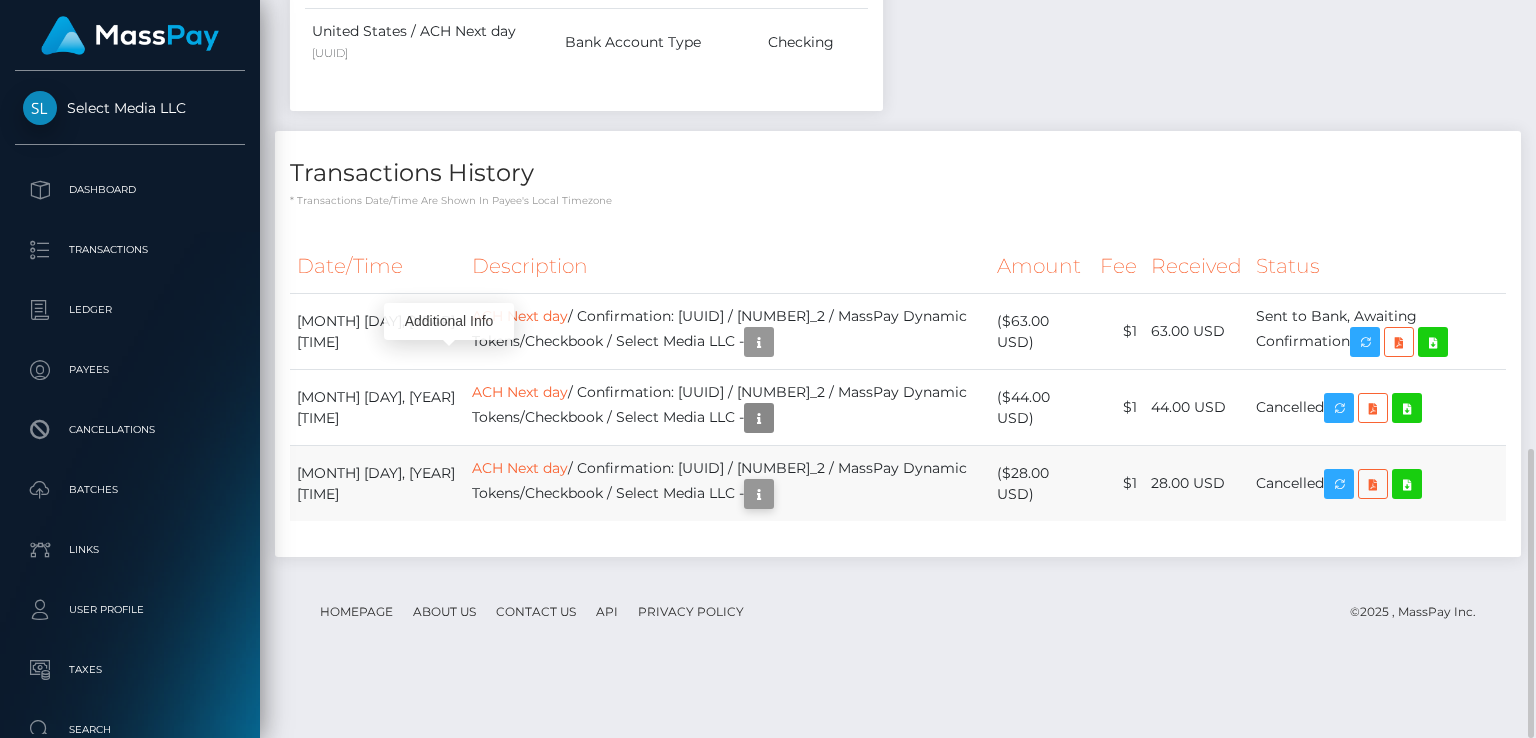 scroll, scrollTop: 240, scrollLeft: 384, axis: both 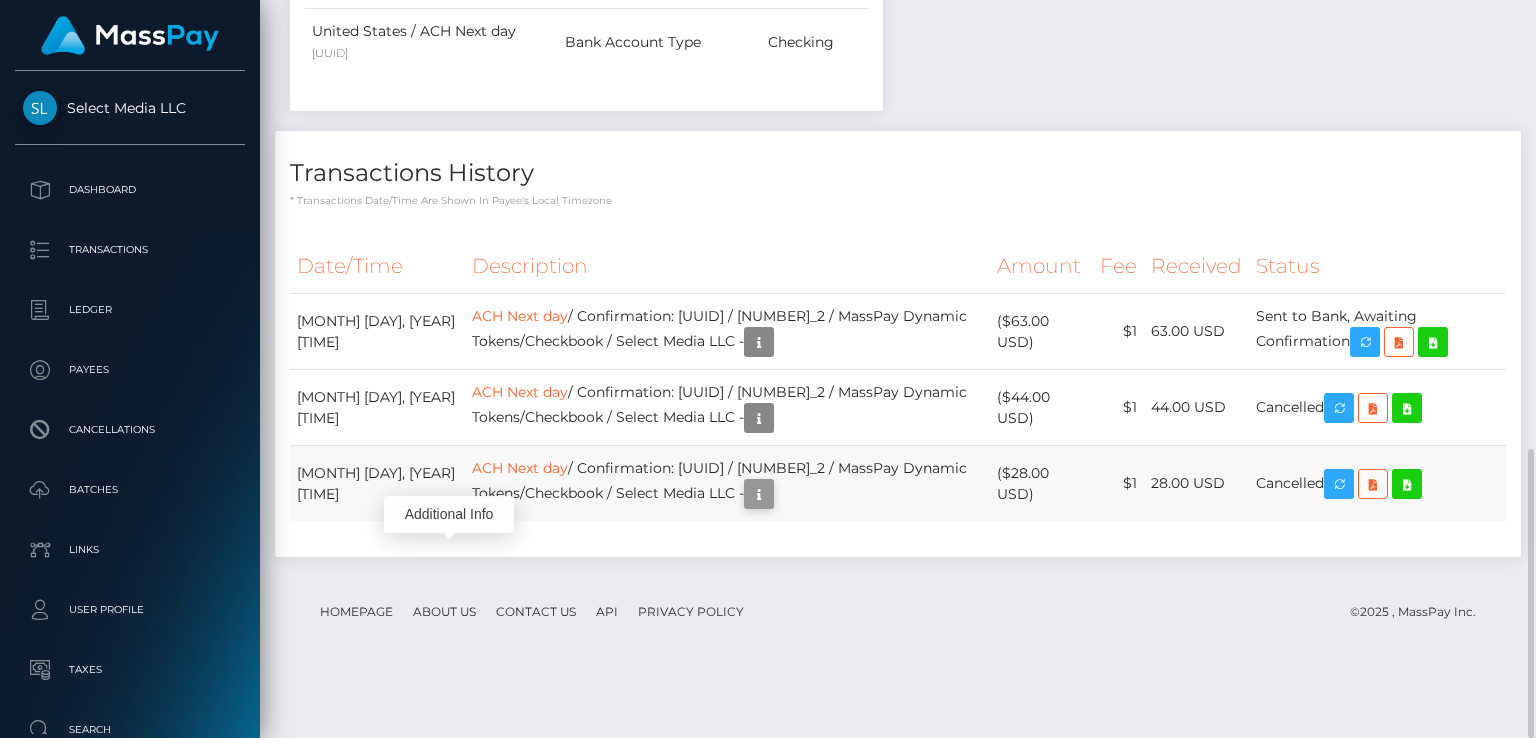 click at bounding box center (759, 494) 